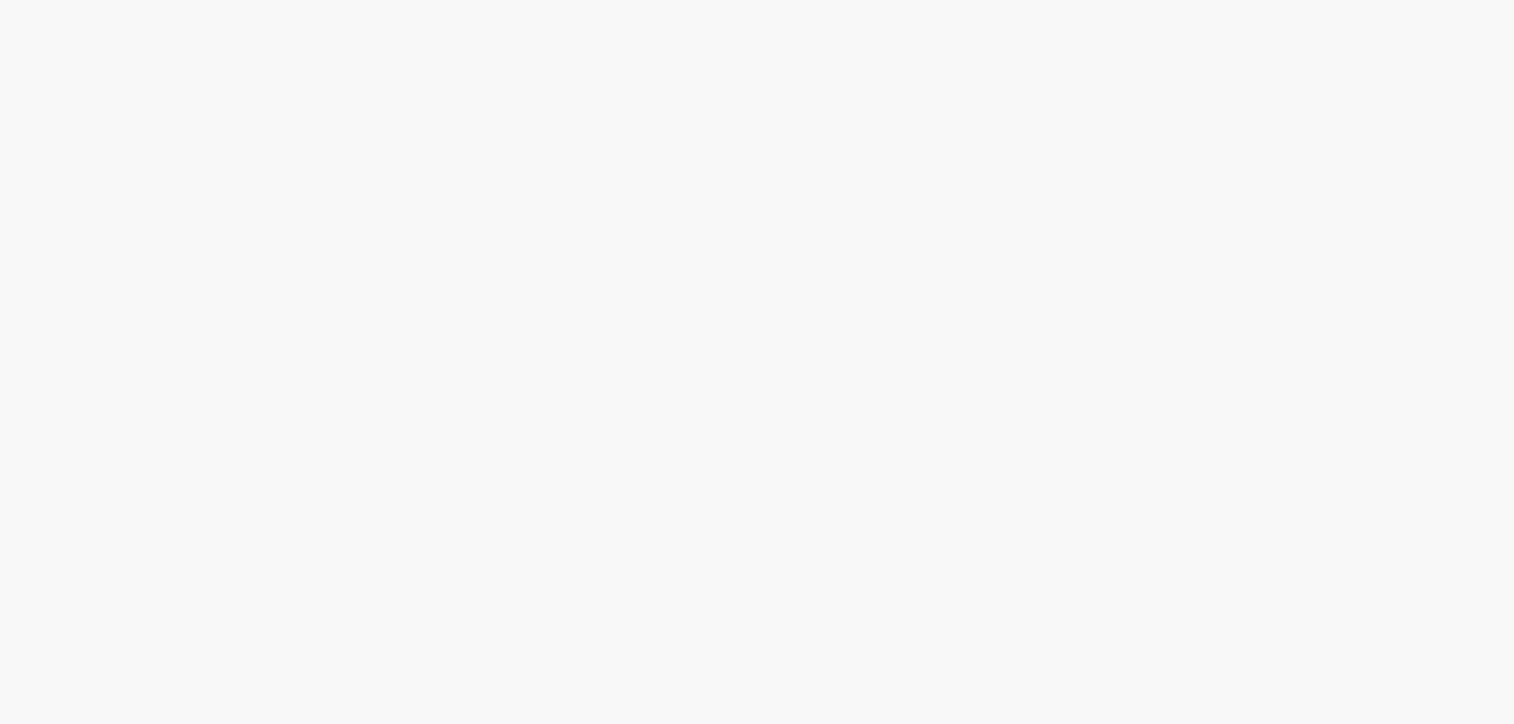 scroll, scrollTop: 0, scrollLeft: 0, axis: both 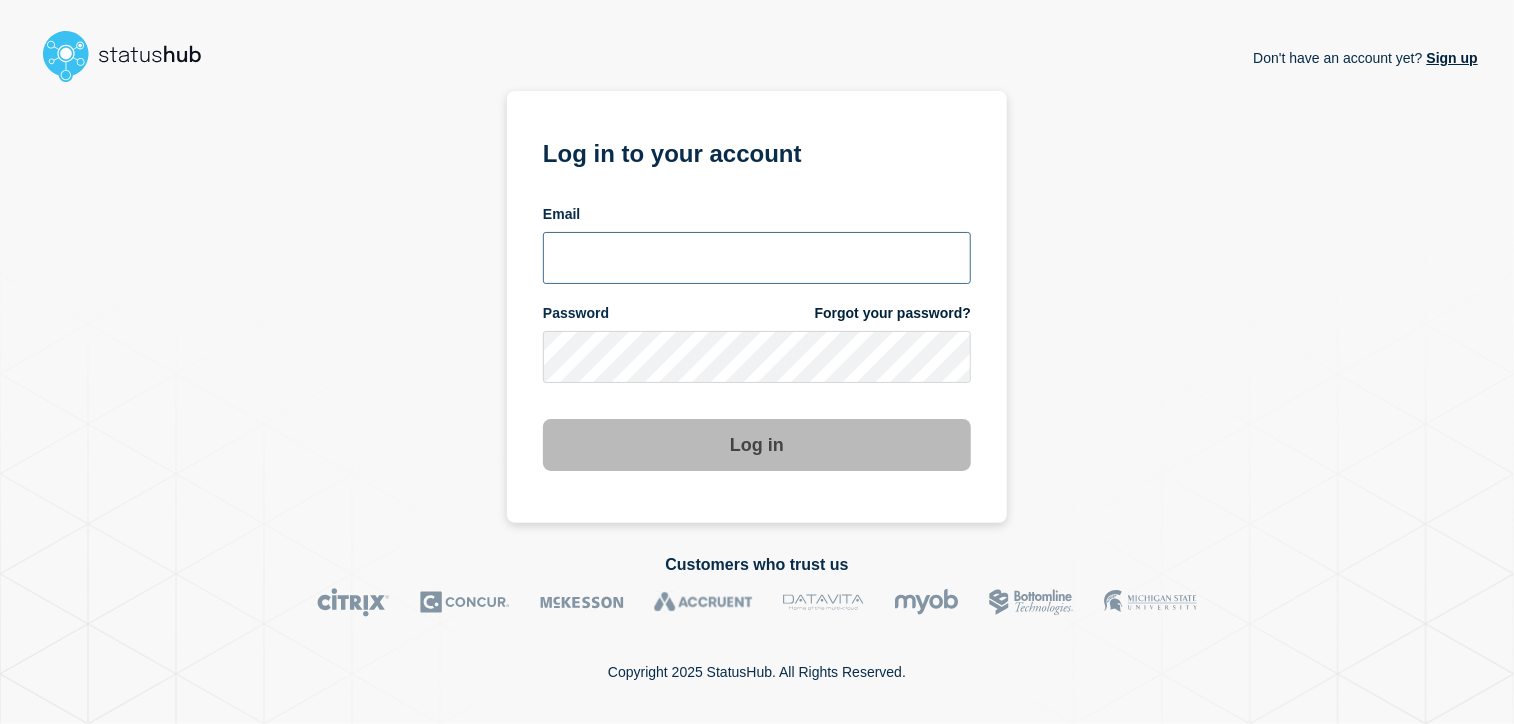 click at bounding box center [757, 258] 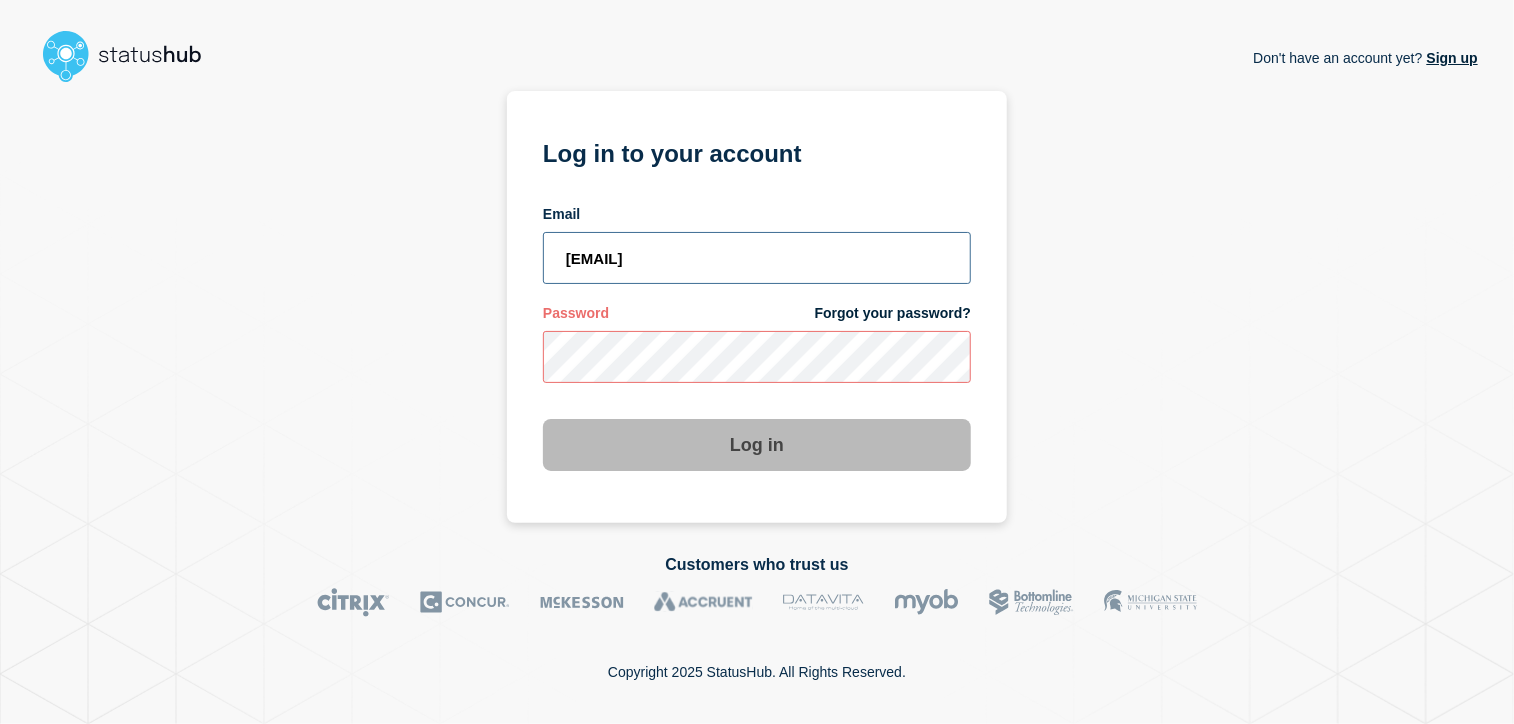 type on "[EMAIL]" 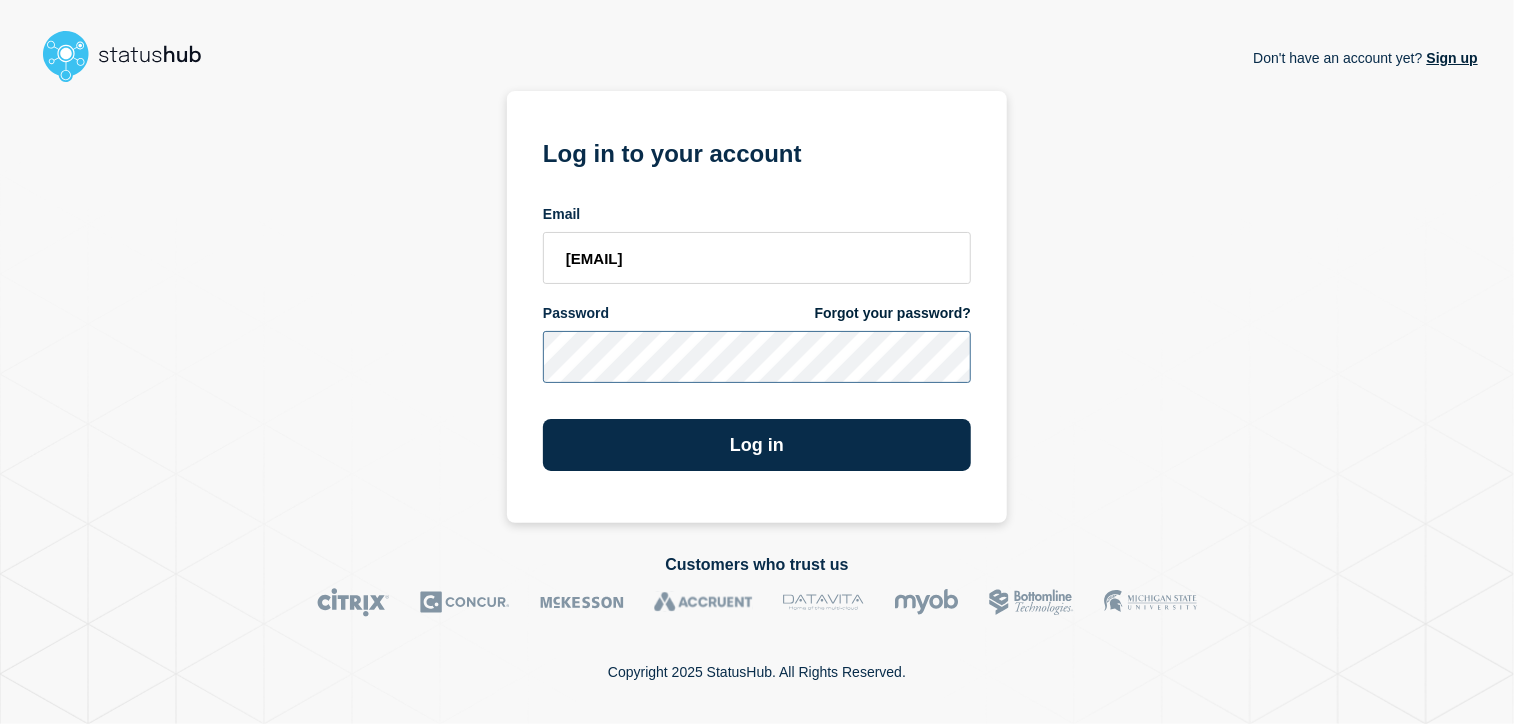 click on "Log in" at bounding box center (757, 445) 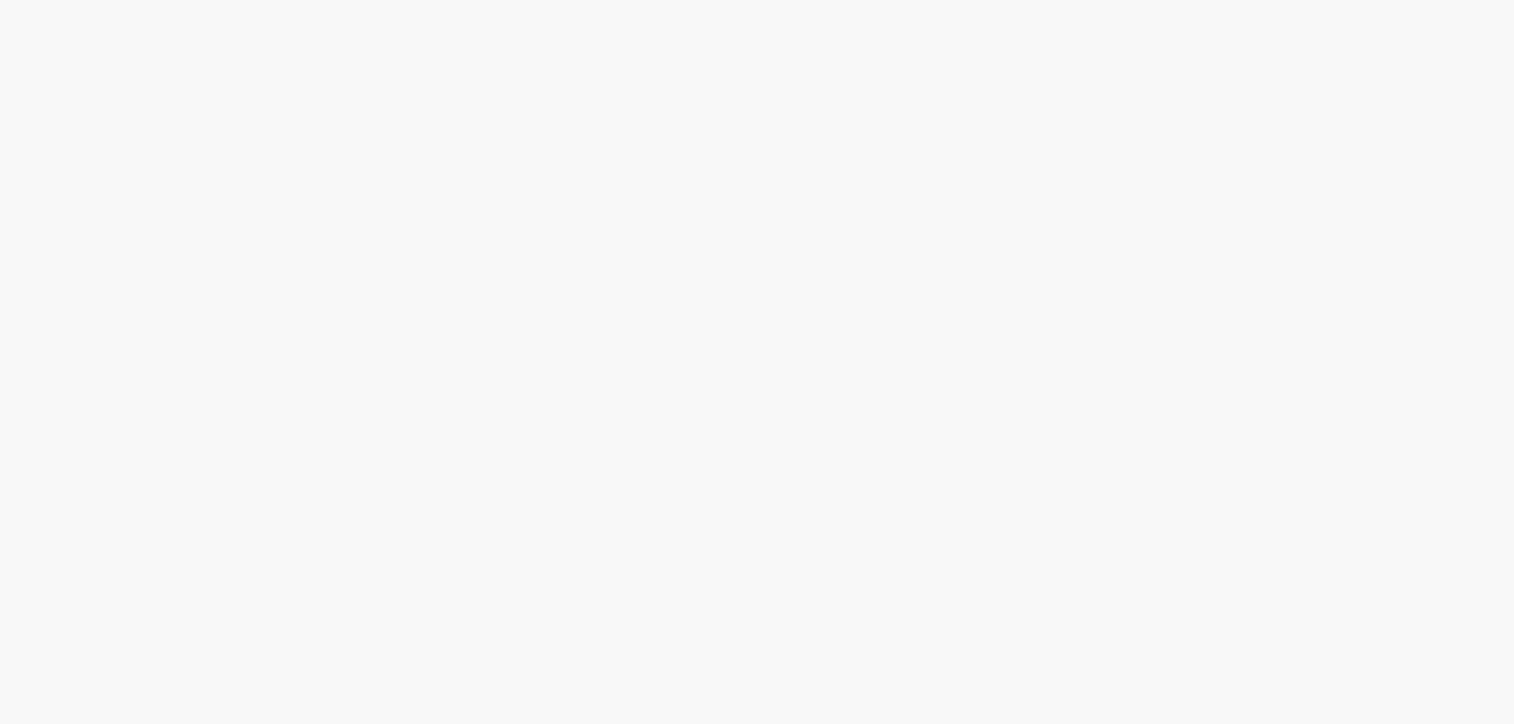 scroll, scrollTop: 0, scrollLeft: 0, axis: both 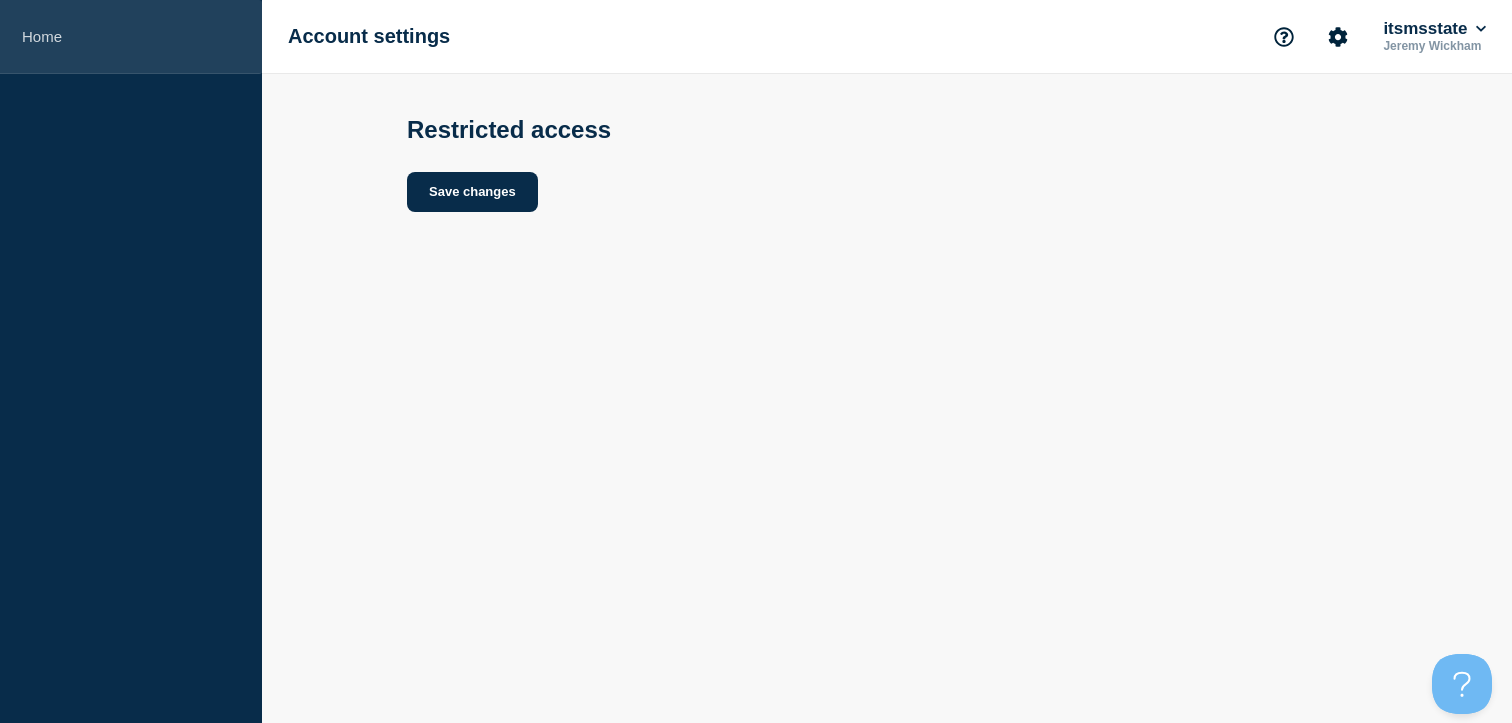 click on "Home" at bounding box center [131, 37] 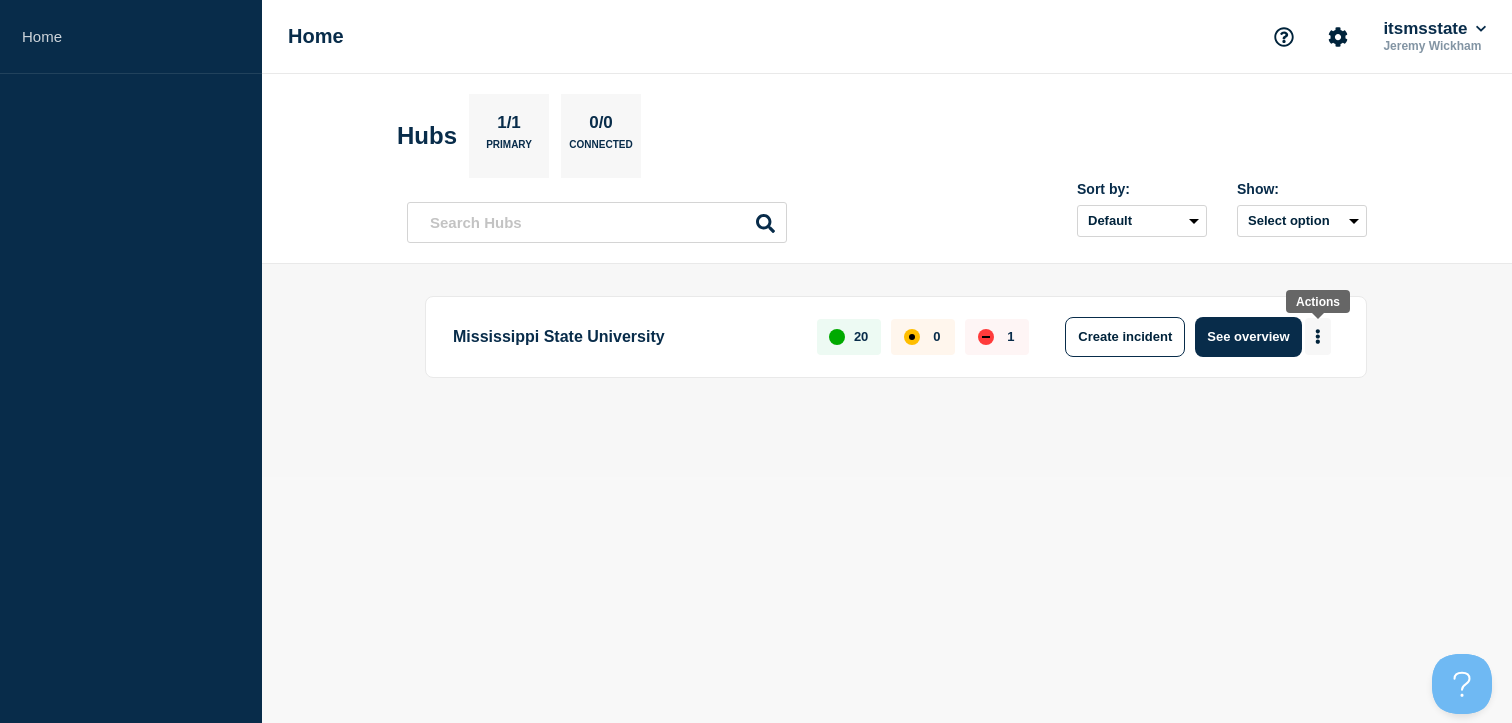 click 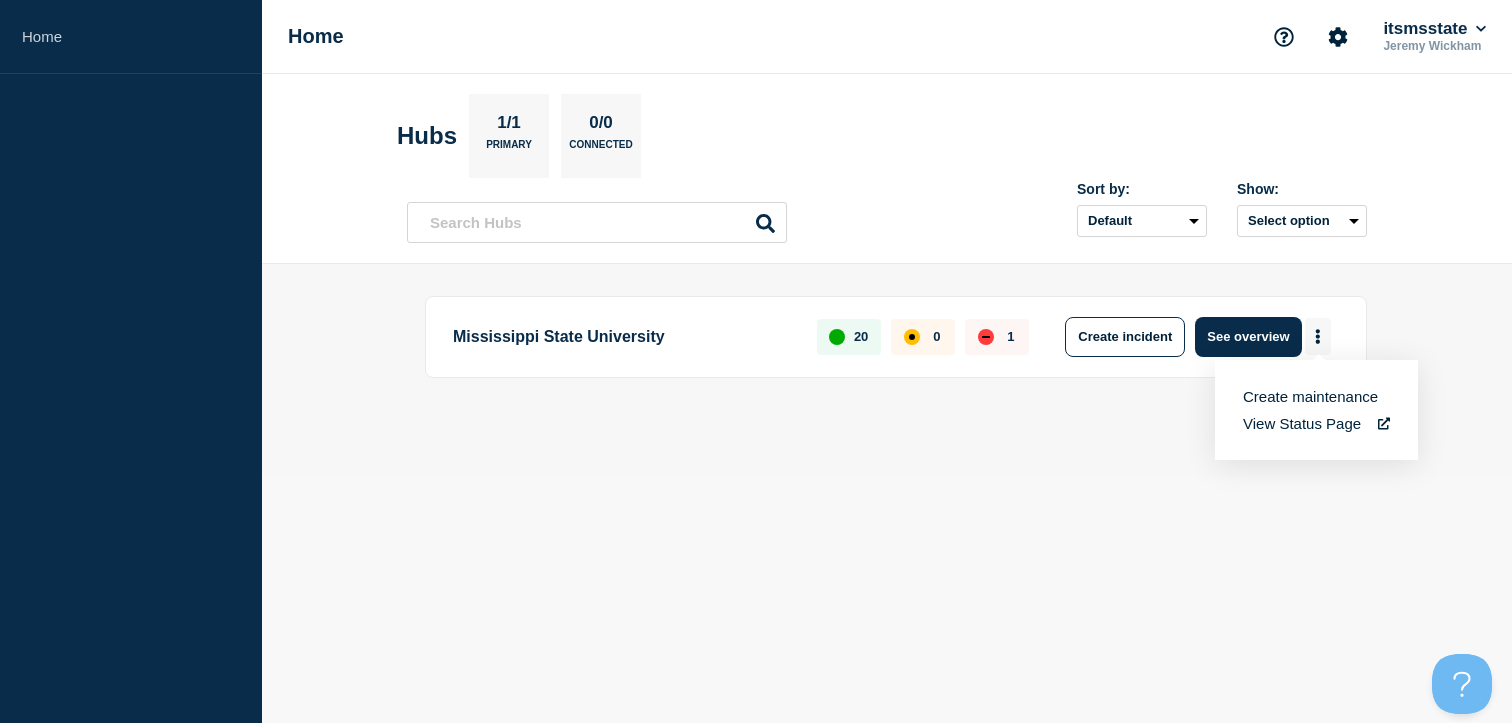 click 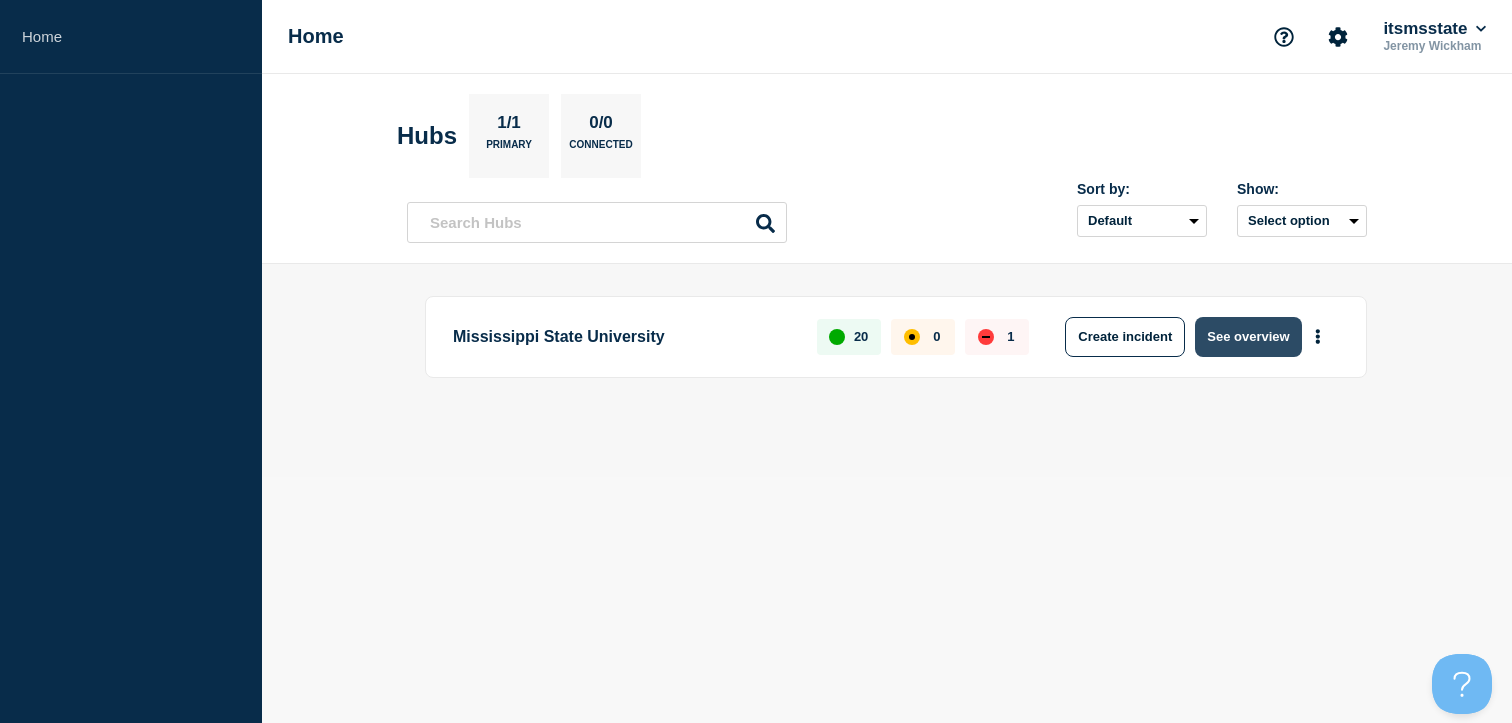 click on "See overview" at bounding box center [1248, 337] 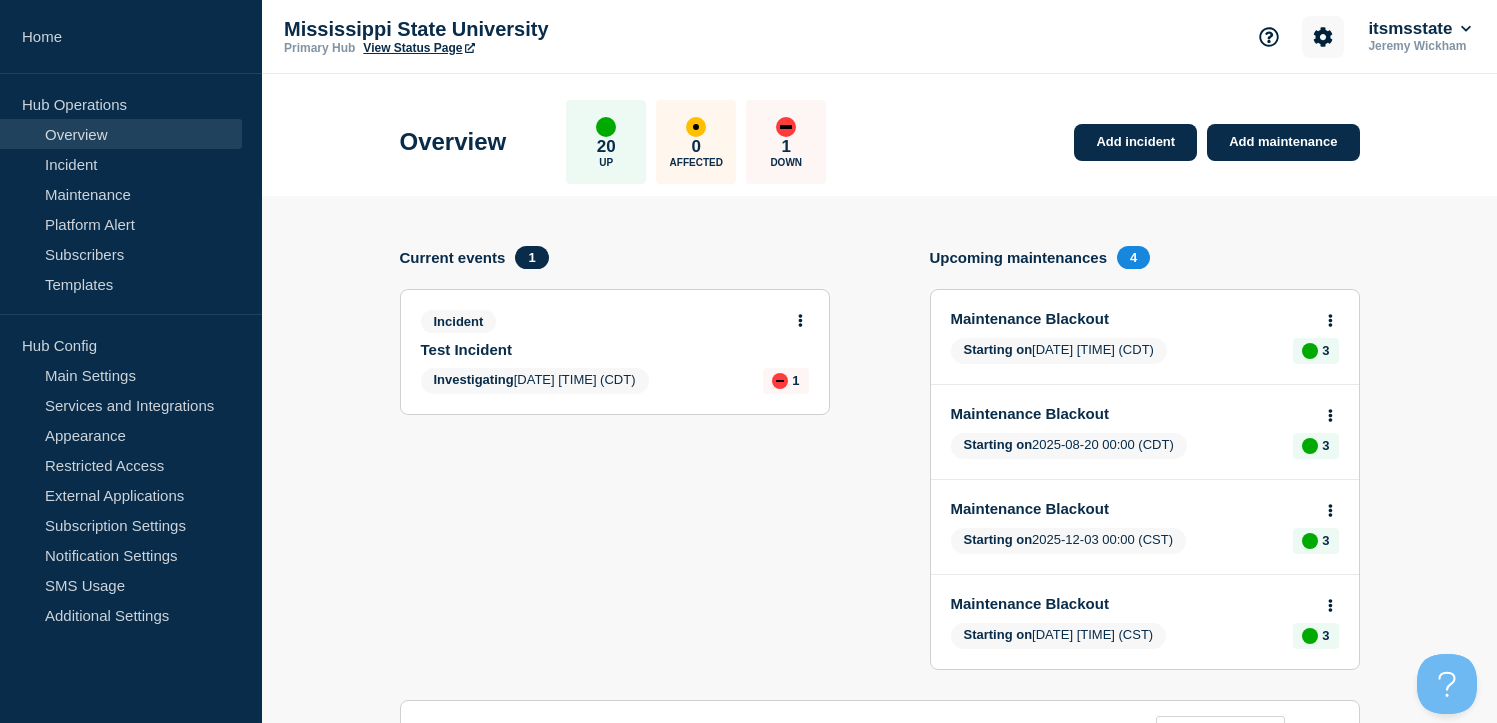 click 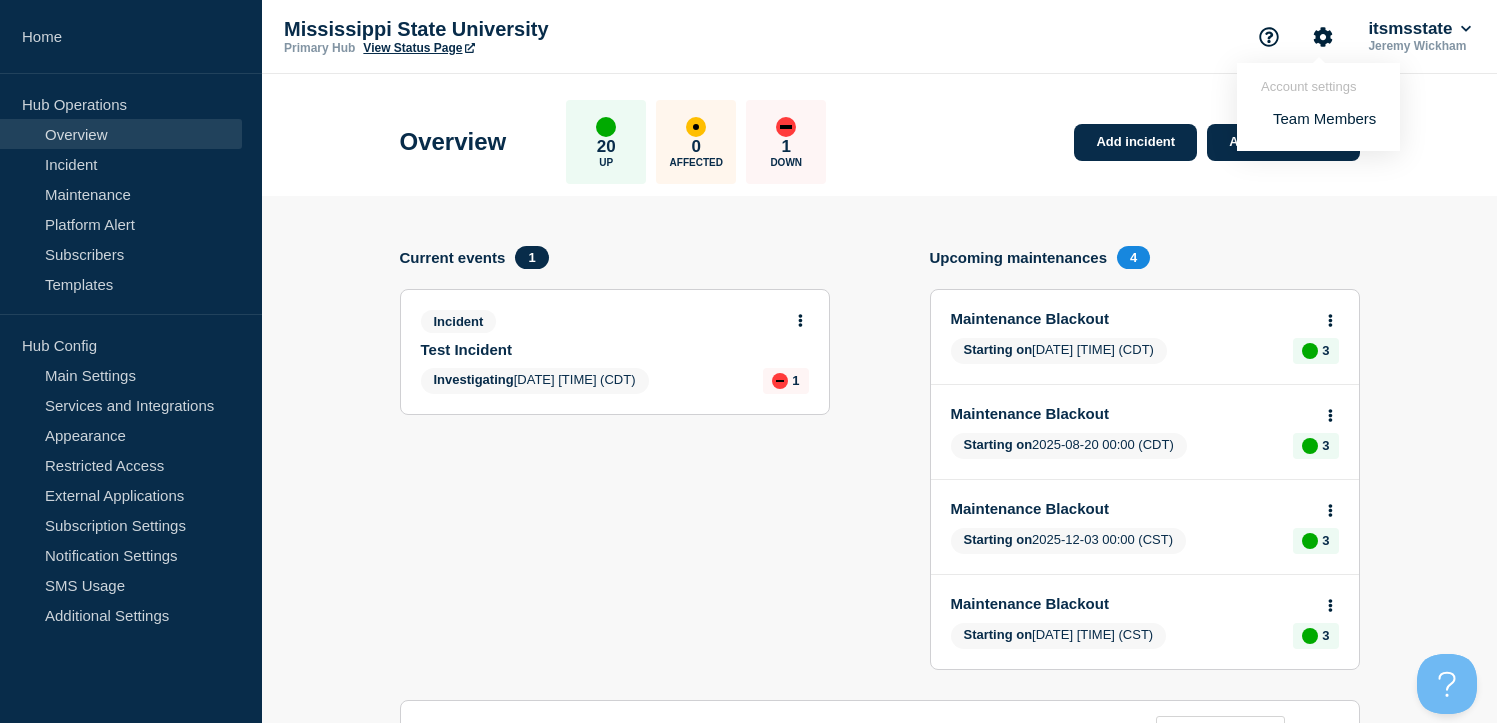 click on "[UNIVERSITY] Primary Hub View Status Page  Account settings Team Members itsmsstate  [FIRST] [LAST]" at bounding box center (879, 37) 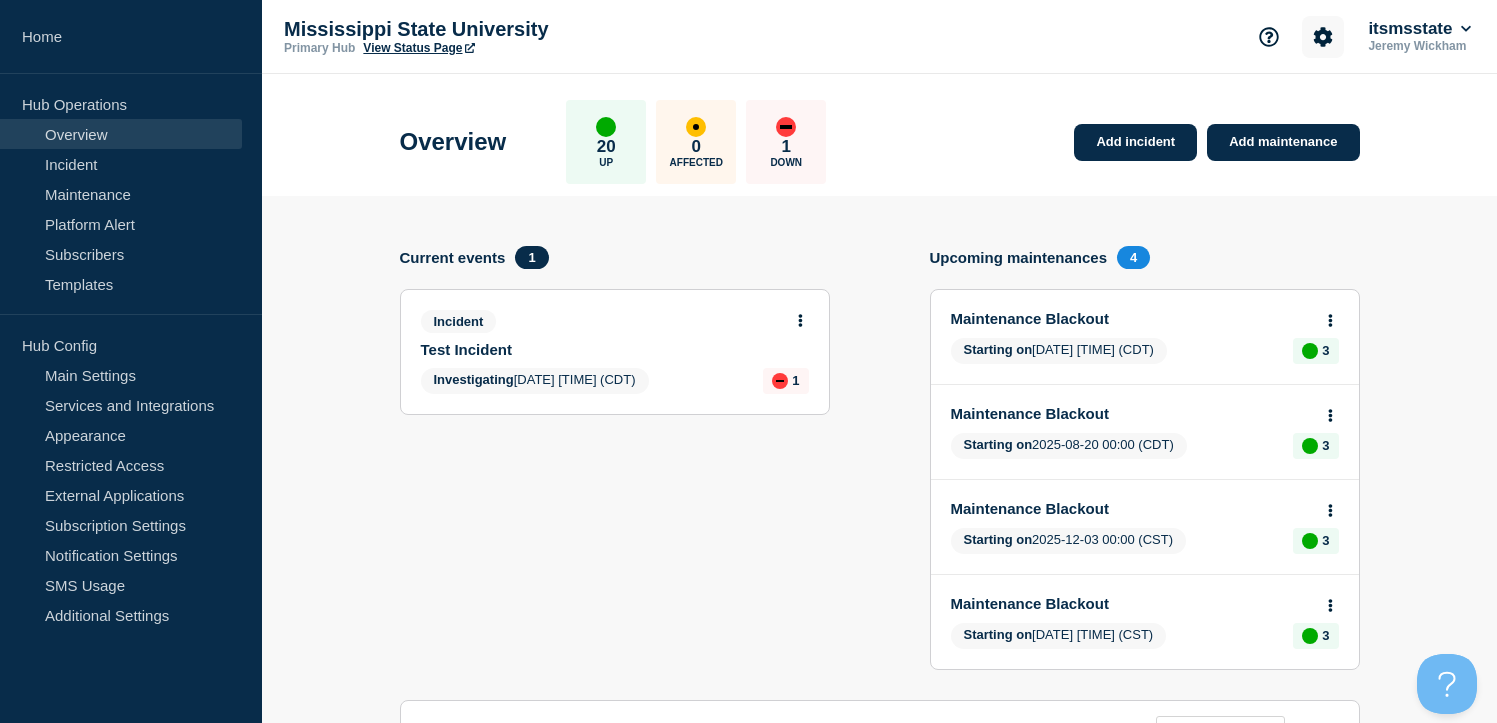 click 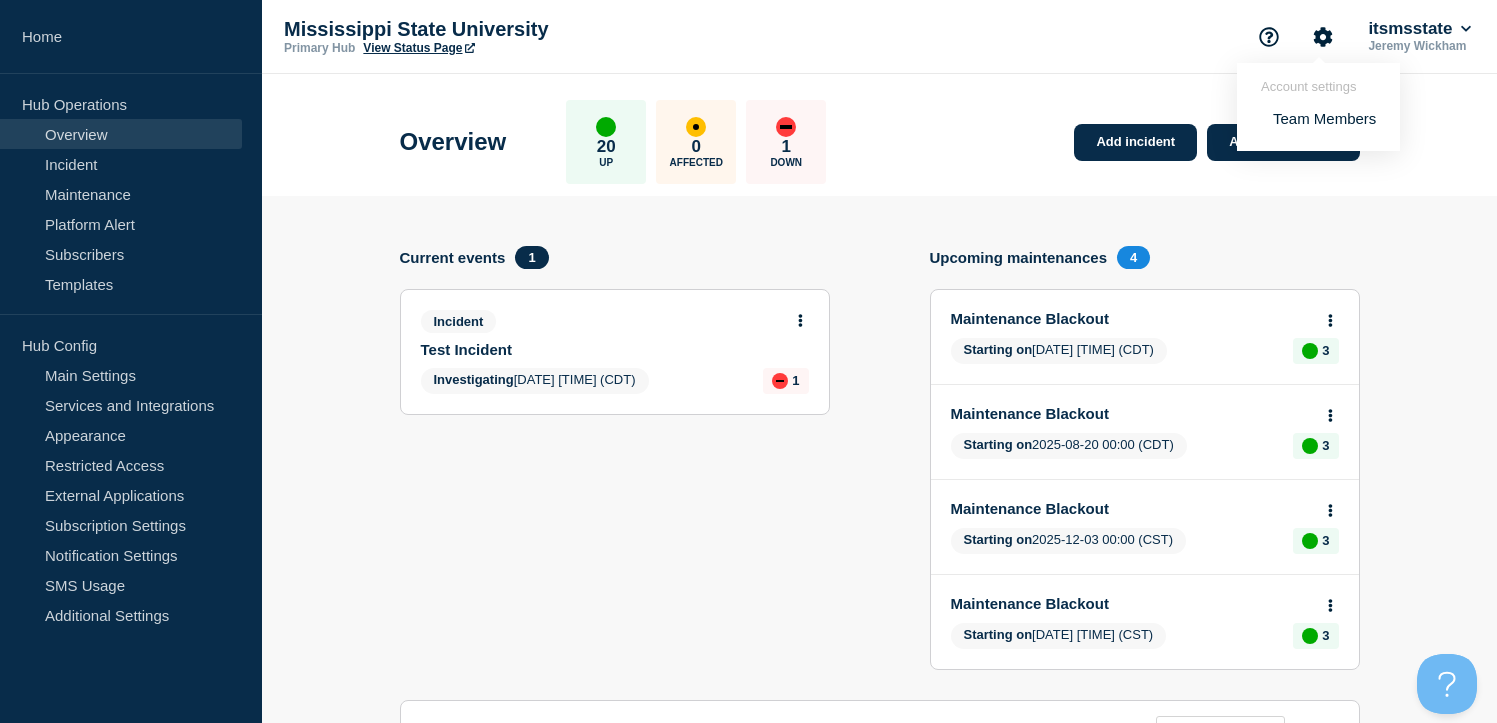 click on "Team Members" at bounding box center [1324, 118] 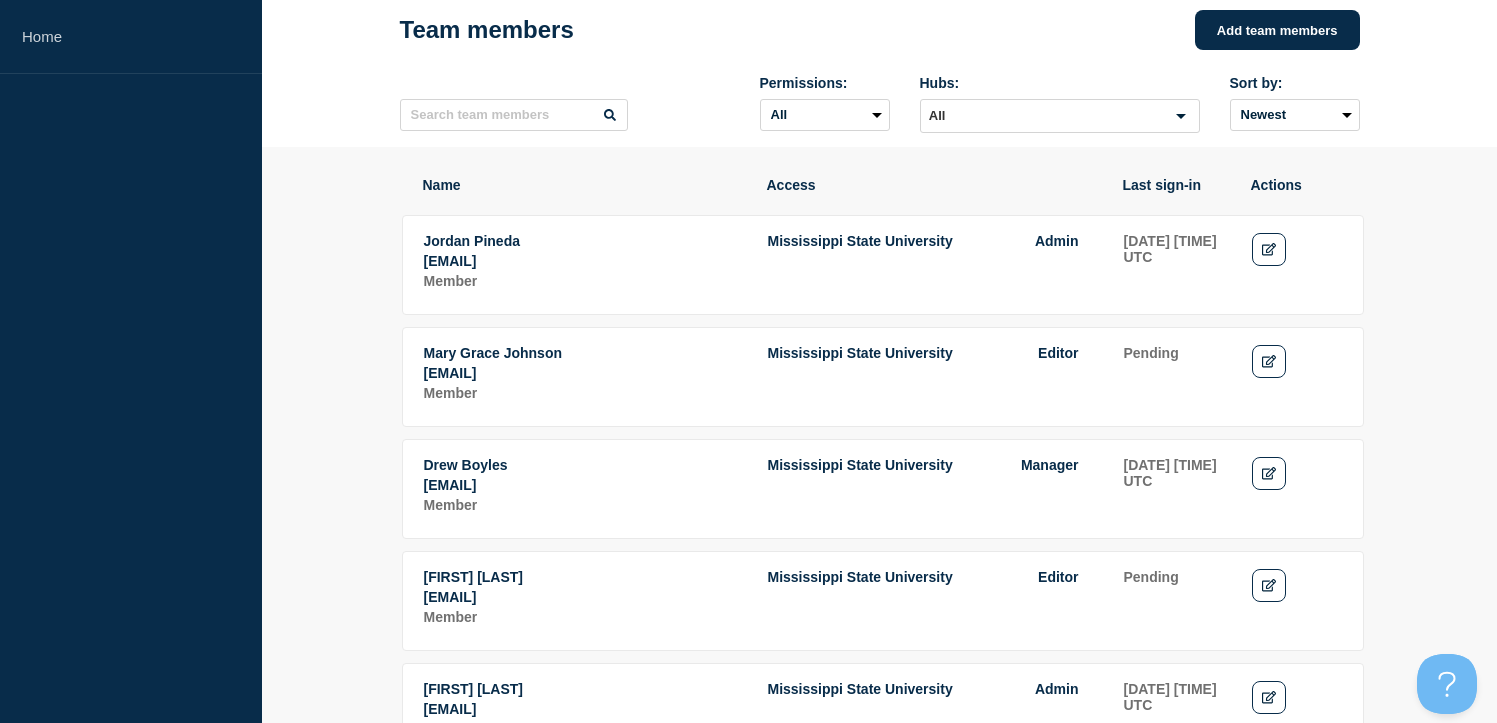 scroll, scrollTop: 0, scrollLeft: 0, axis: both 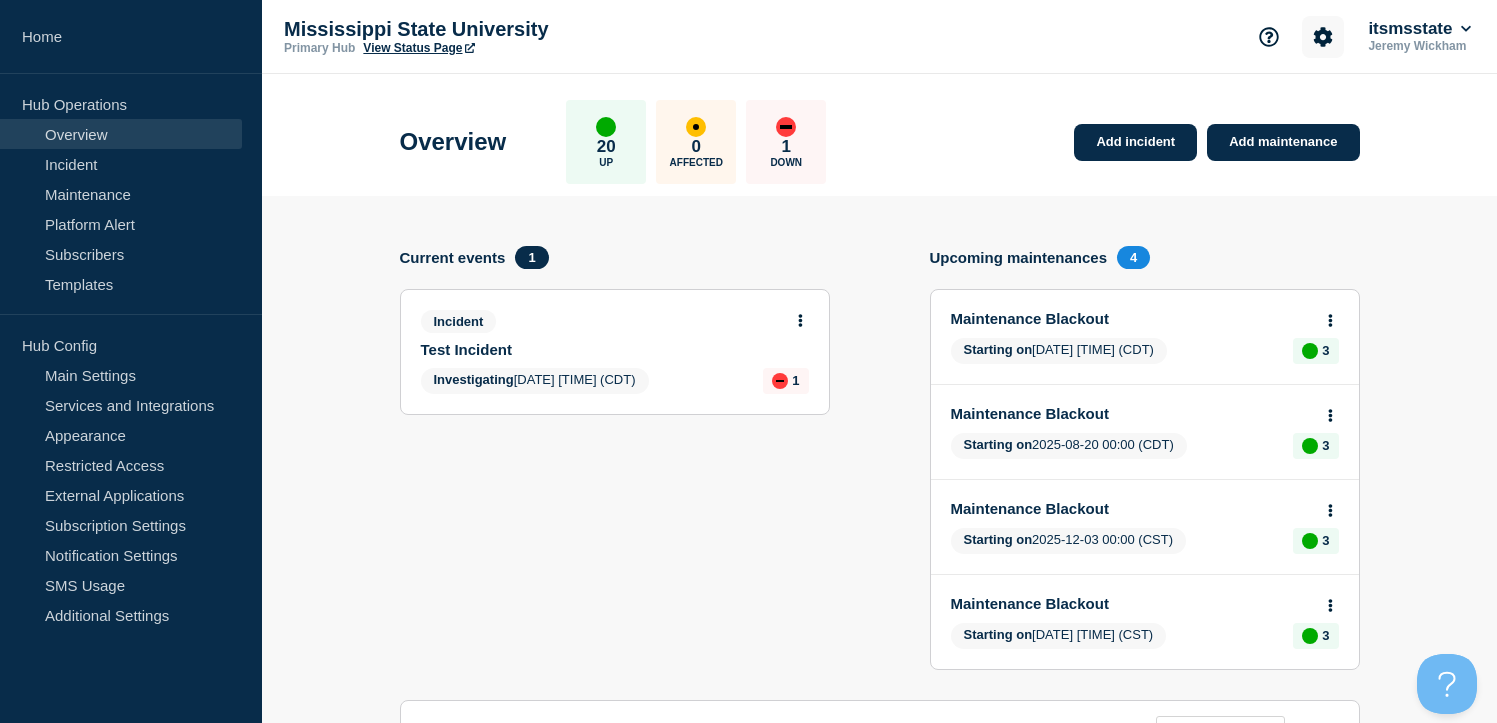 click 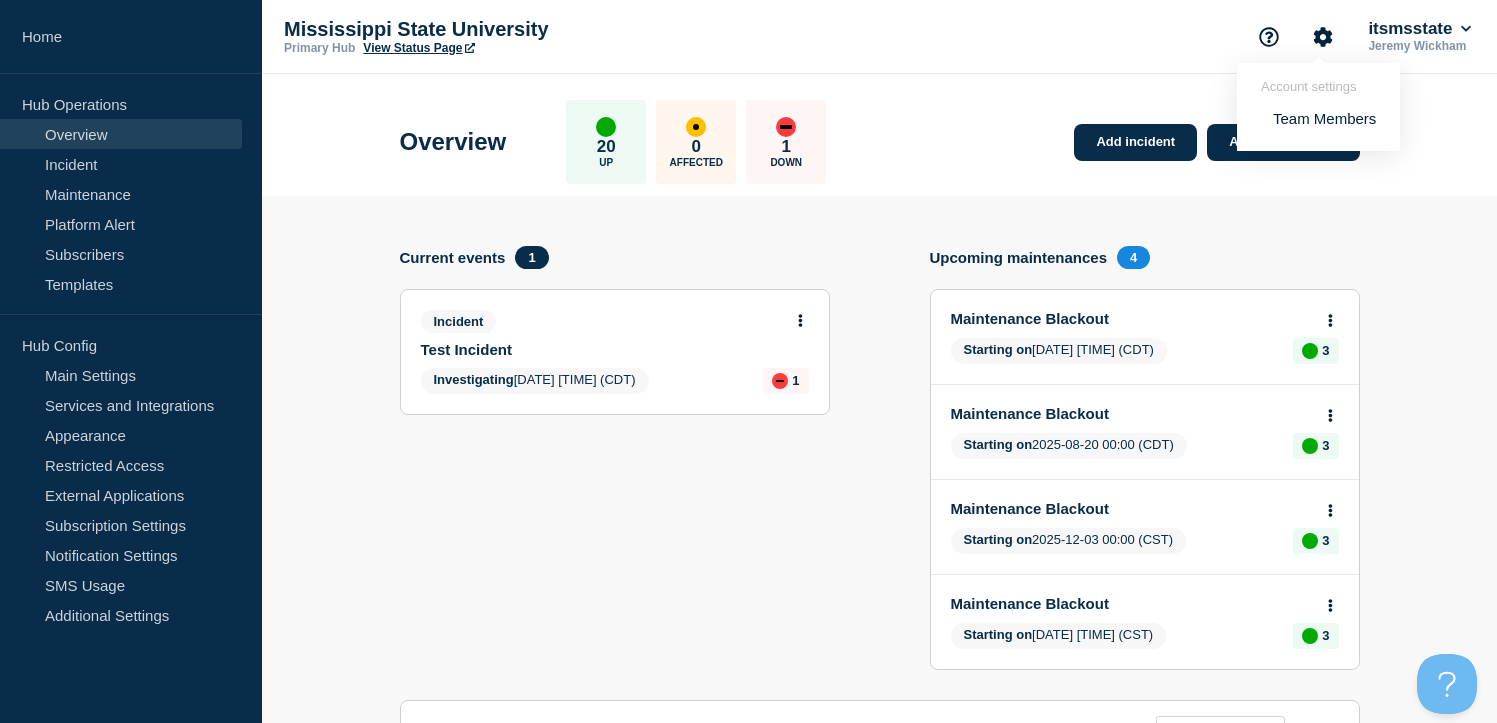 click on "Investigating  [DATE] [TIME] (CDT)" at bounding box center [535, 381] 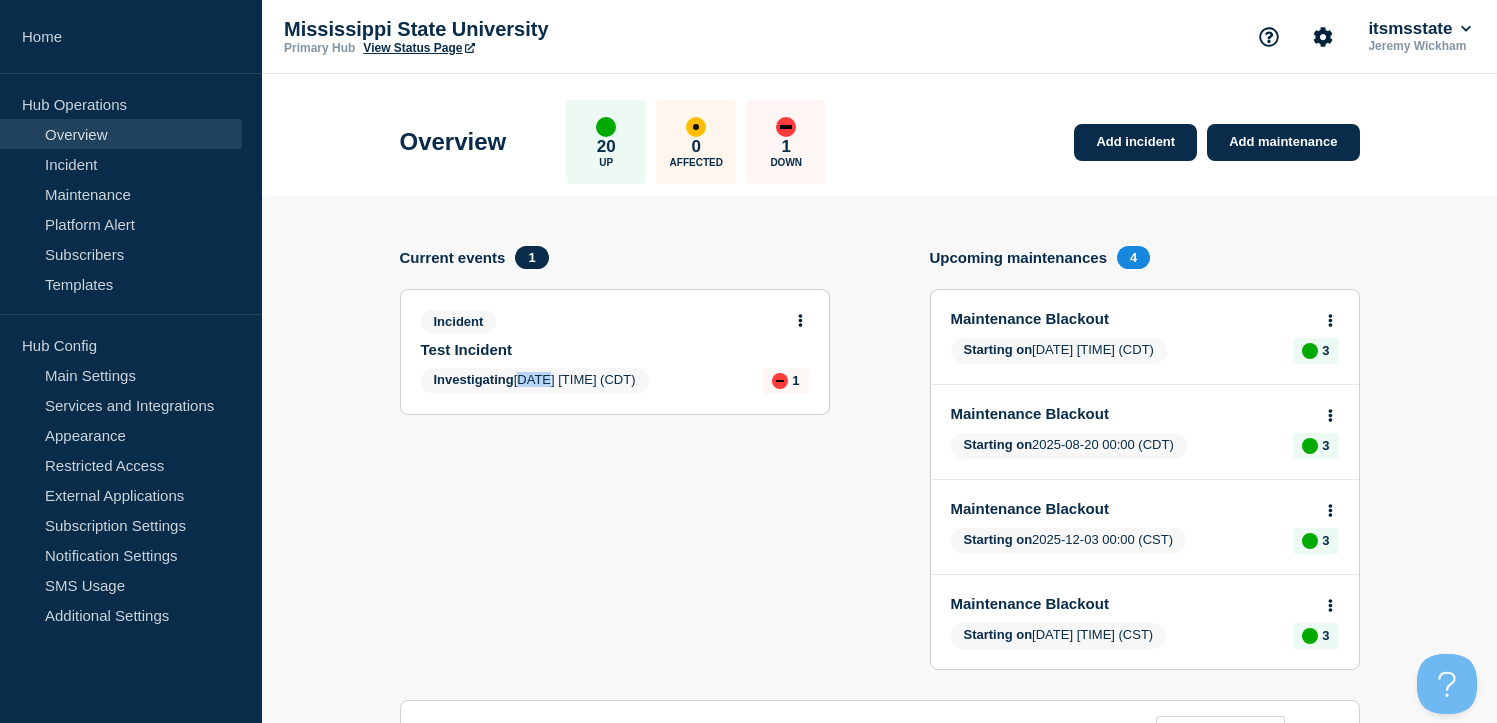 click on "Investigating  [DATE] [TIME] (CDT)" at bounding box center [535, 381] 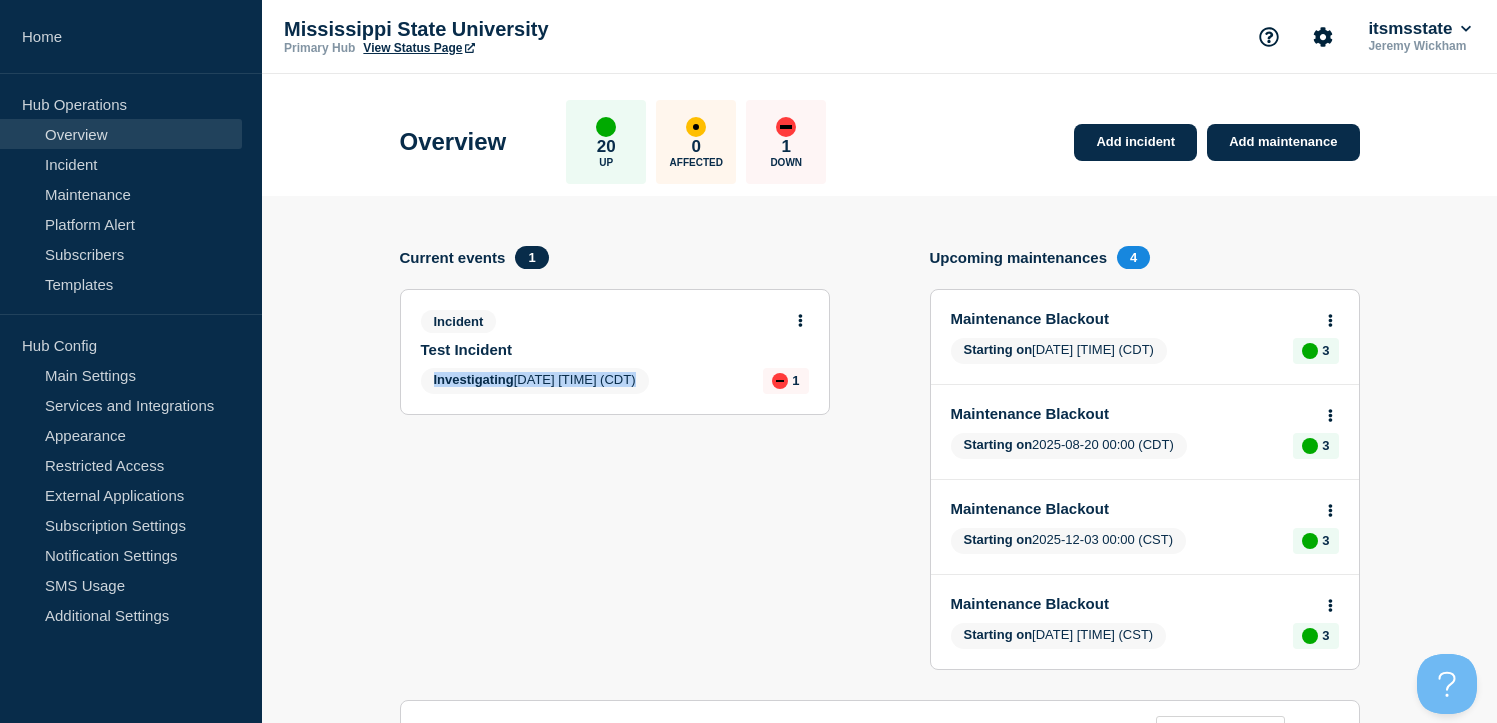 click on "Investigating  [DATE] [TIME] (CDT)" at bounding box center [535, 381] 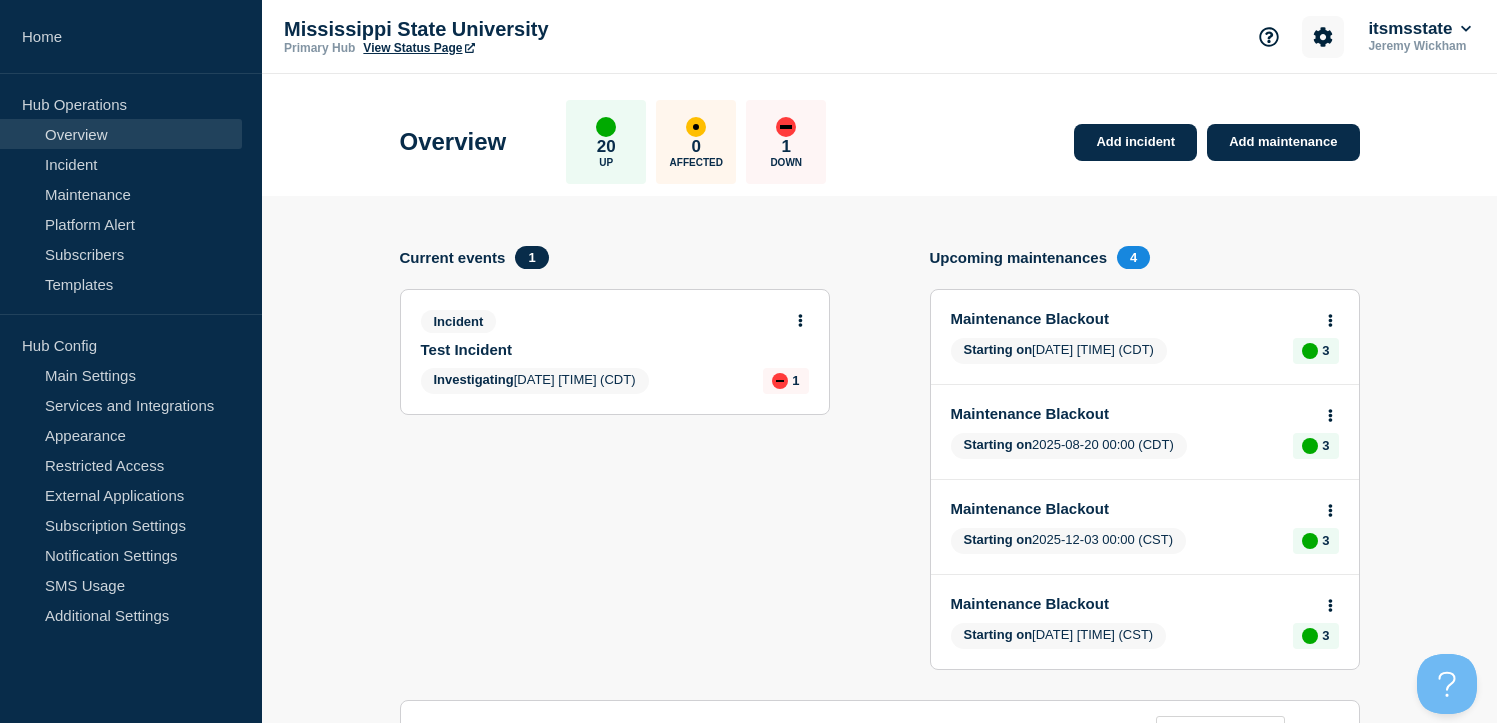 click 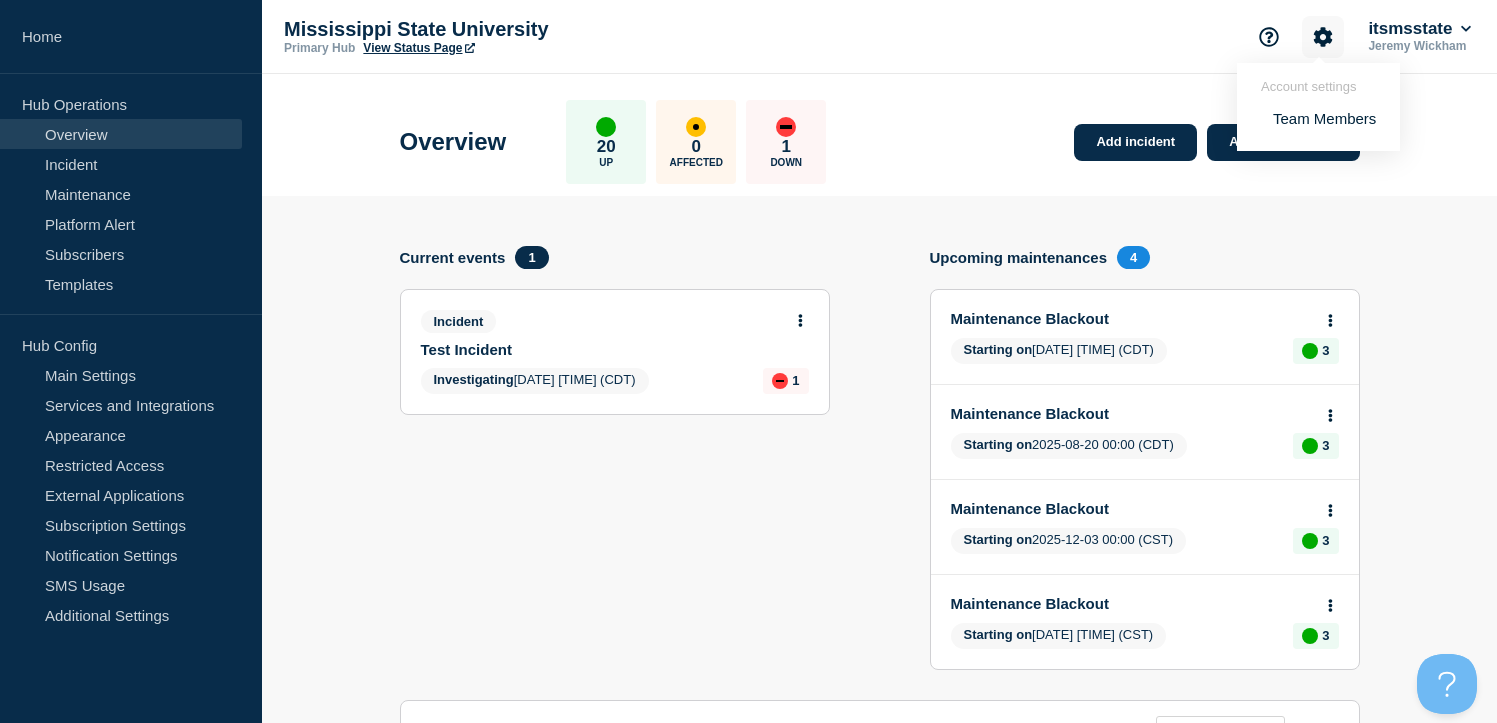 click 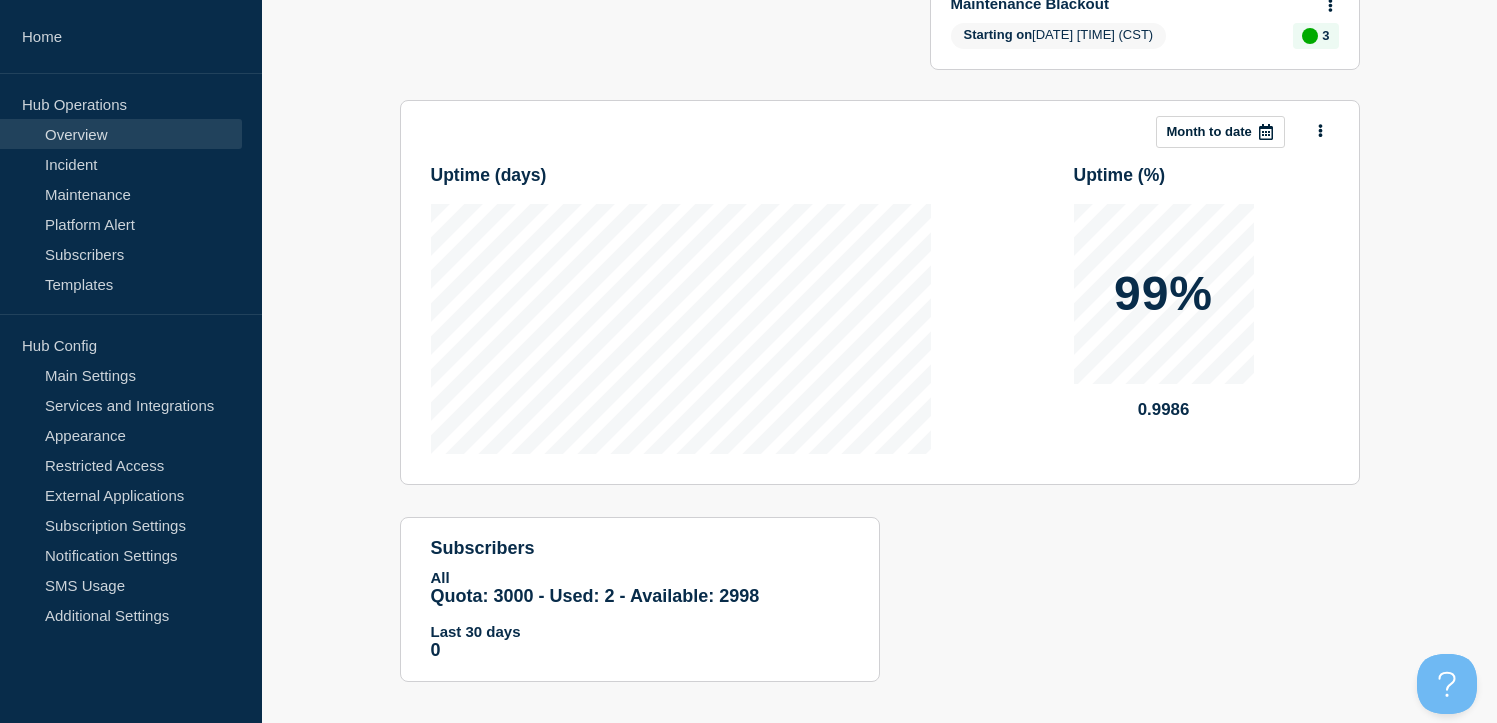 scroll, scrollTop: 619, scrollLeft: 0, axis: vertical 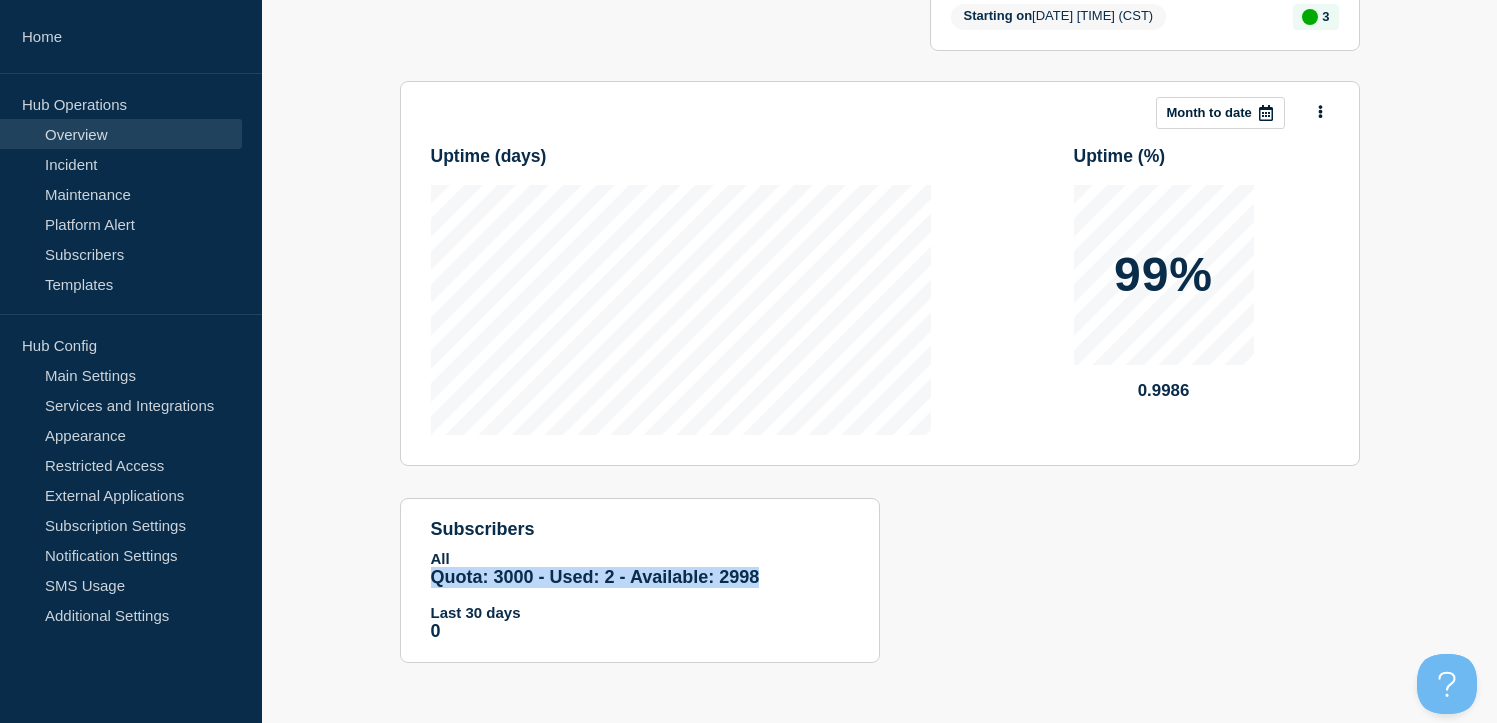 drag, startPoint x: 435, startPoint y: 584, endPoint x: 840, endPoint y: 577, distance: 405.0605 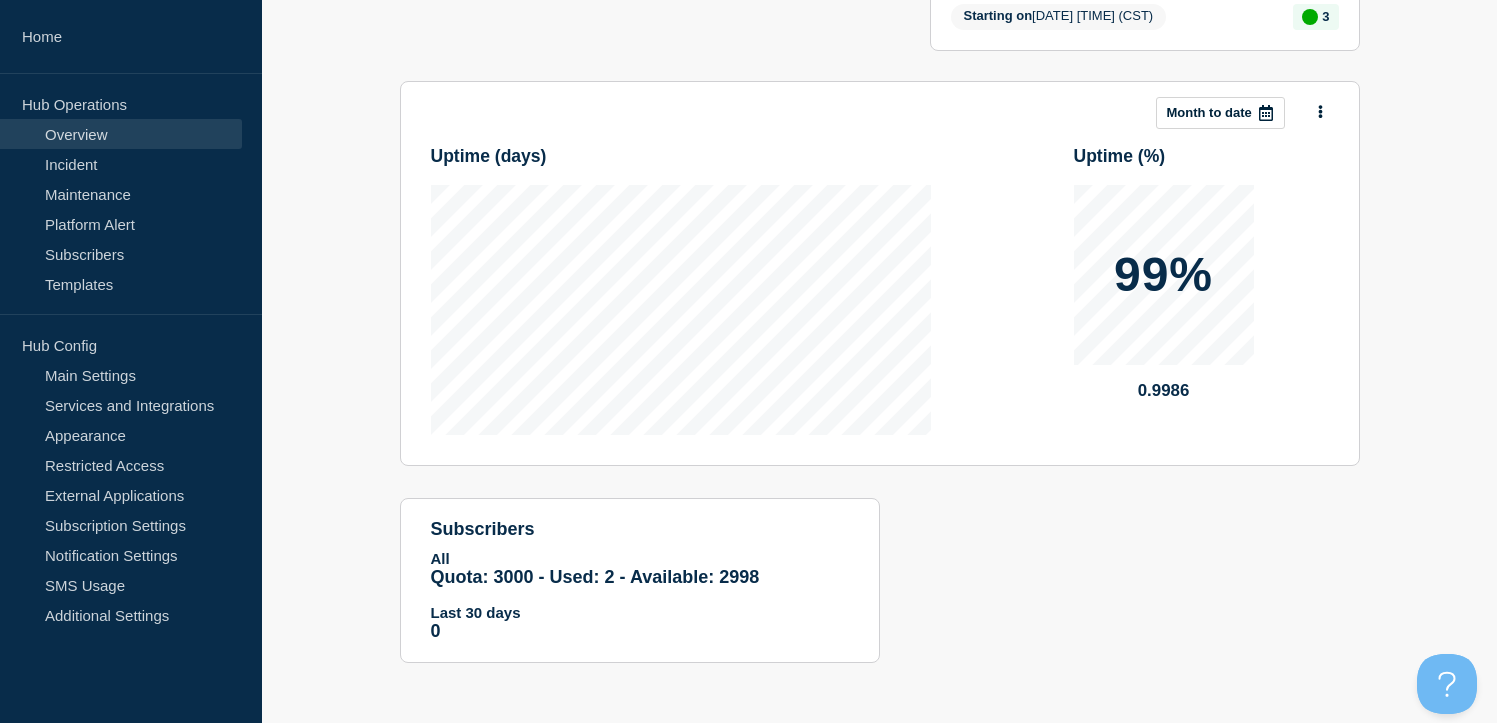drag, startPoint x: 840, startPoint y: 577, endPoint x: 673, endPoint y: 589, distance: 167.43059 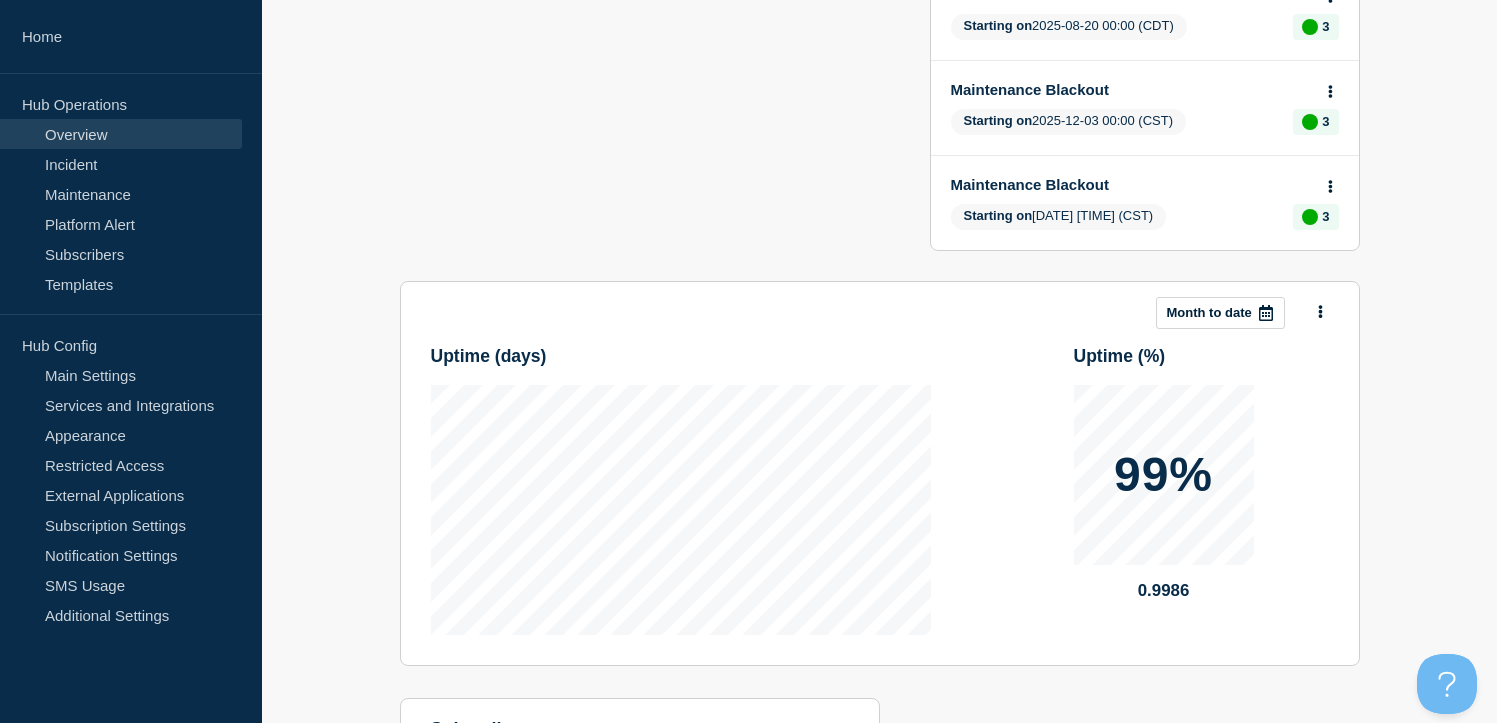 scroll, scrollTop: 0, scrollLeft: 0, axis: both 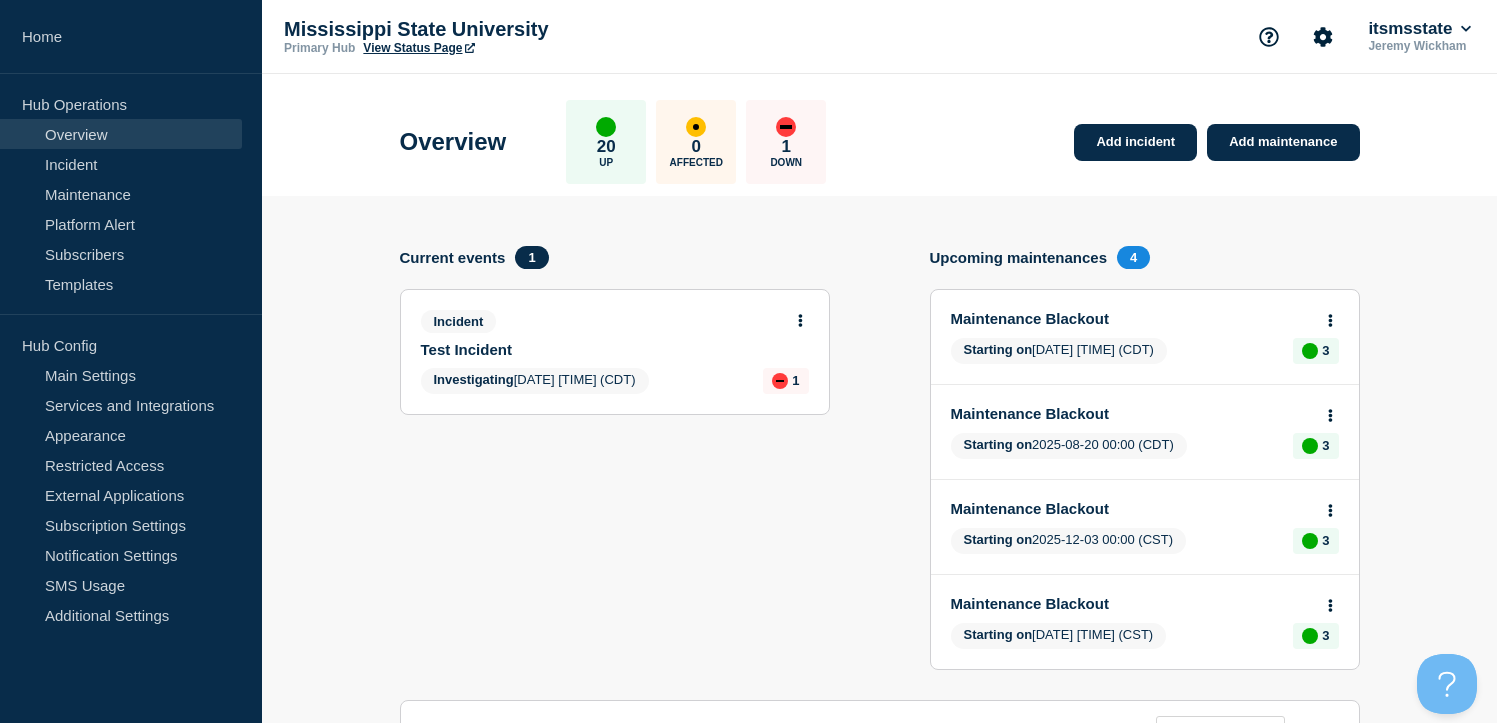 click on "View Status Page" at bounding box center [418, 48] 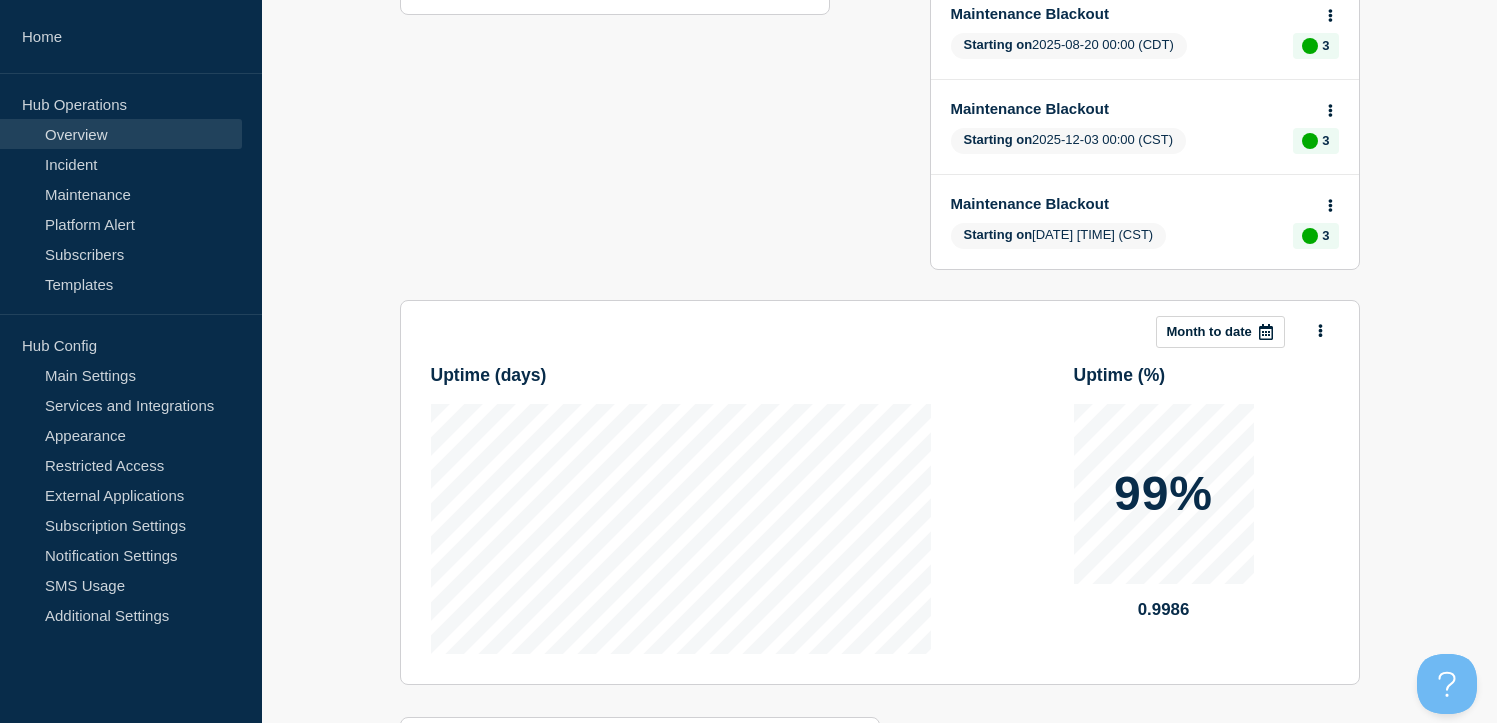 scroll, scrollTop: 0, scrollLeft: 0, axis: both 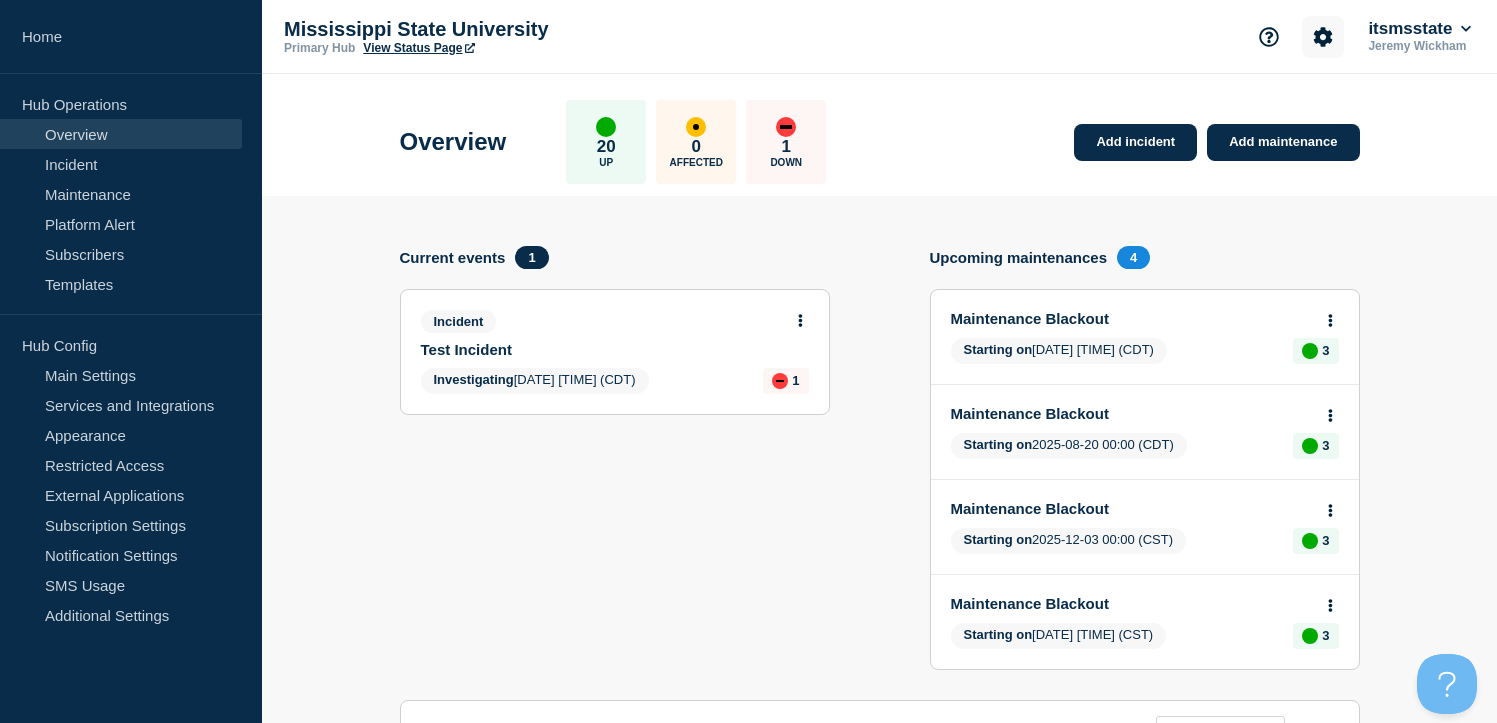 click 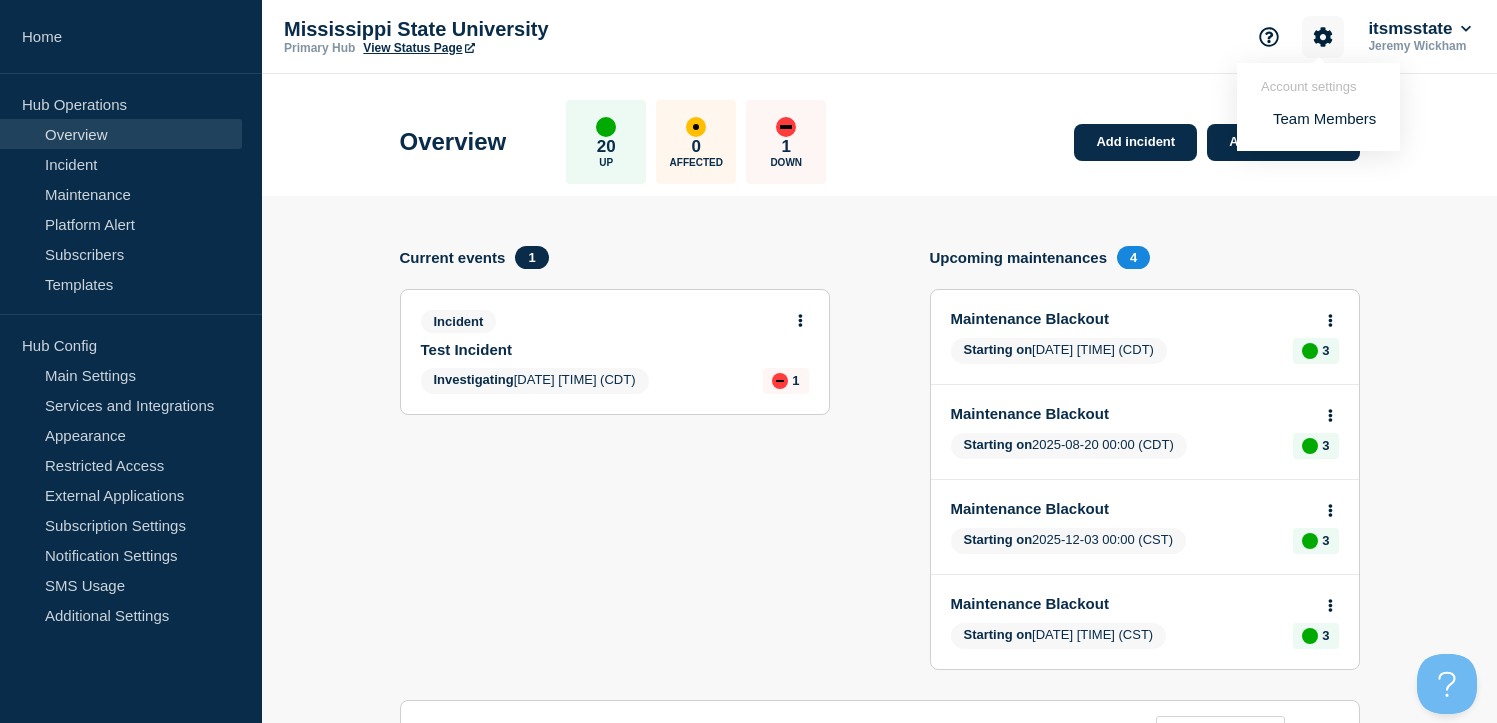 click 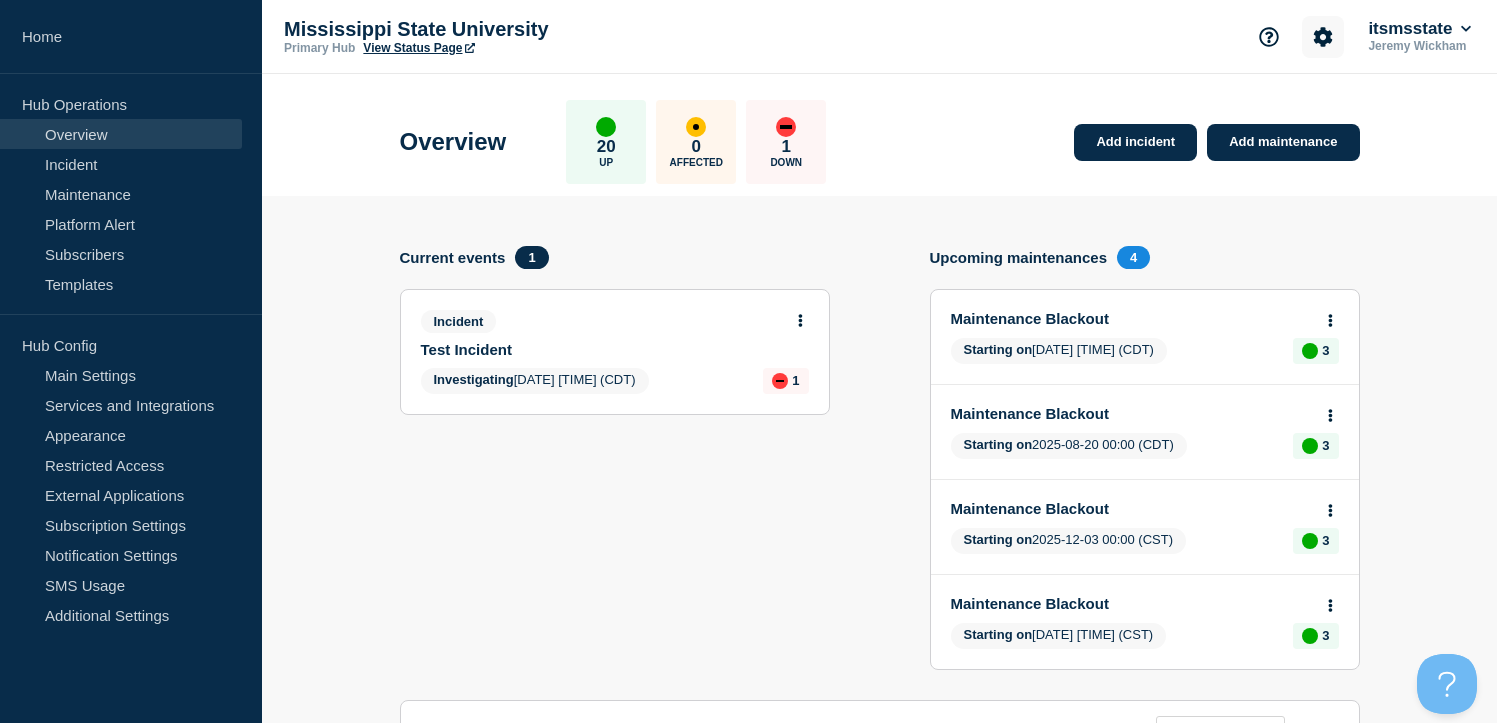 click 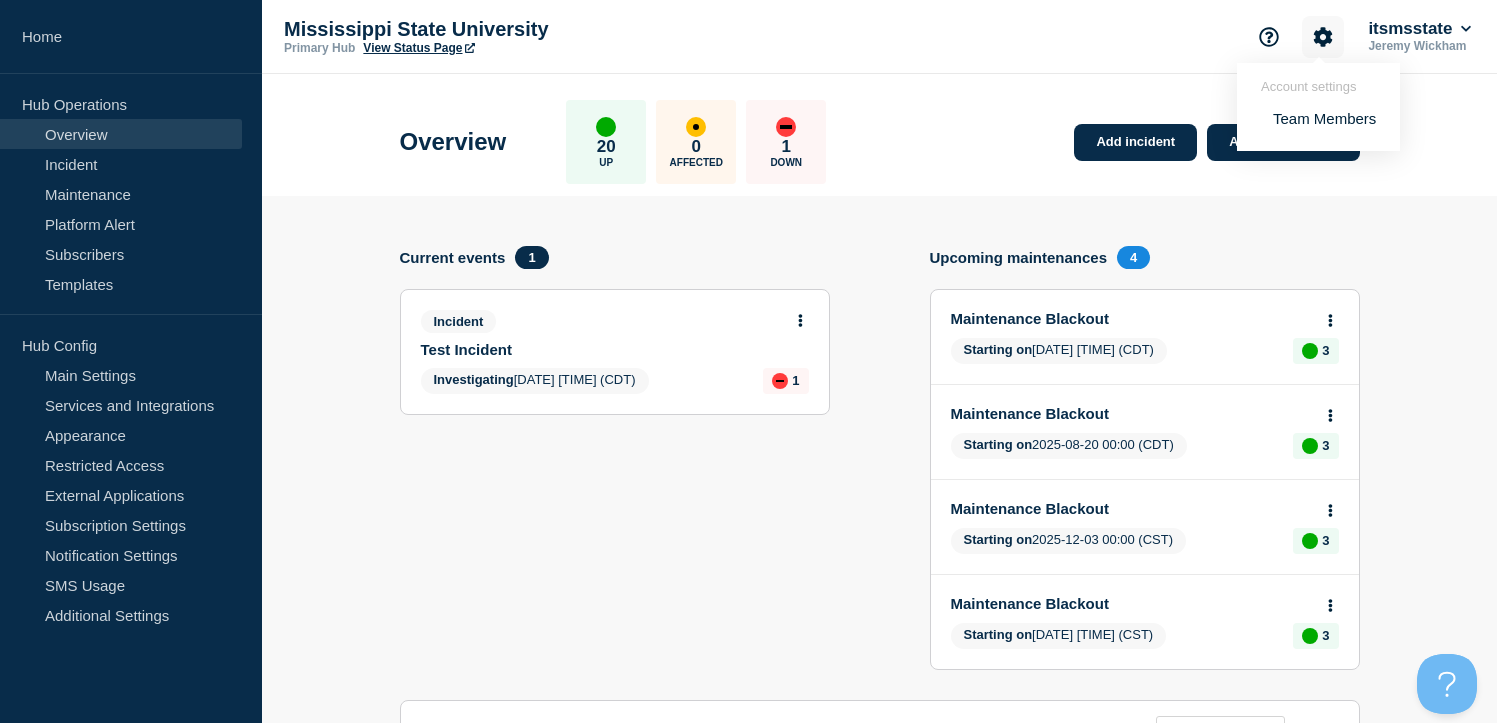 click 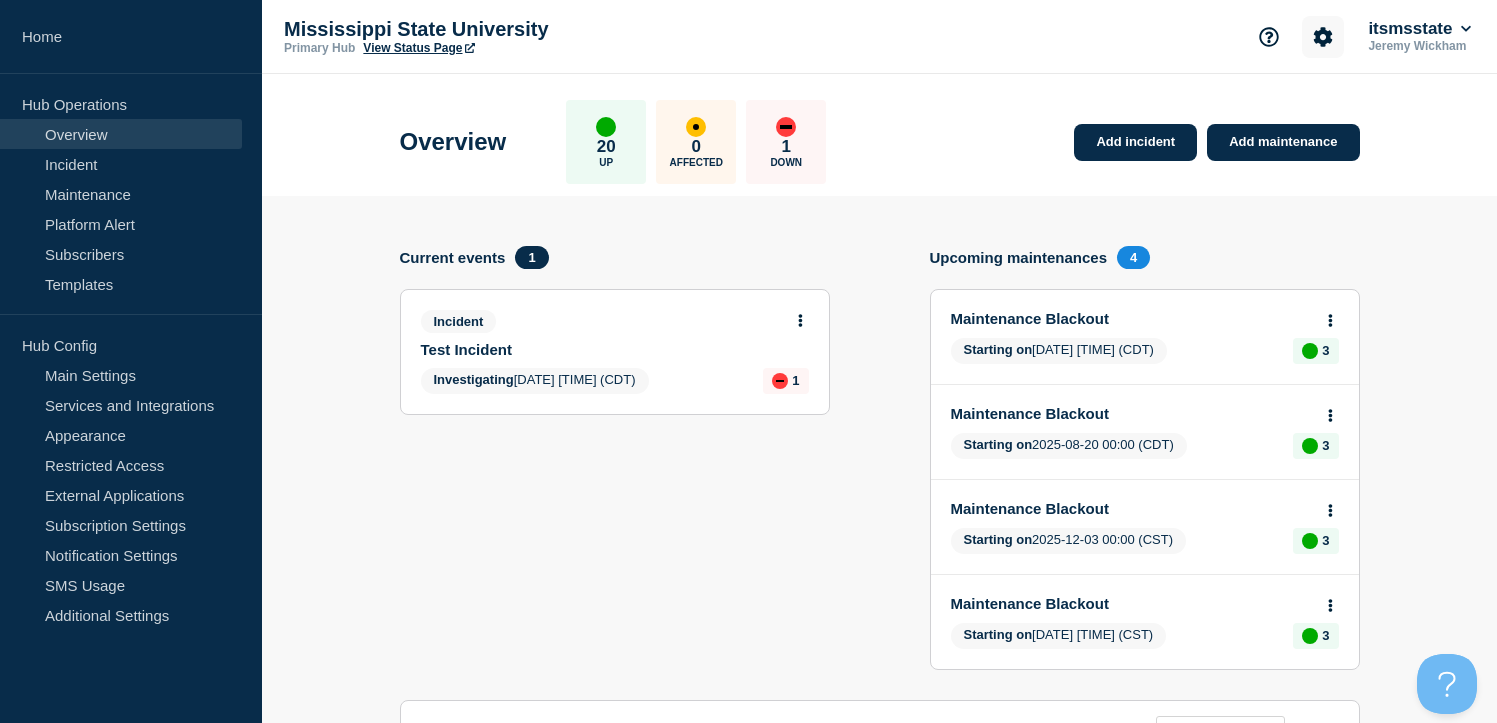 click 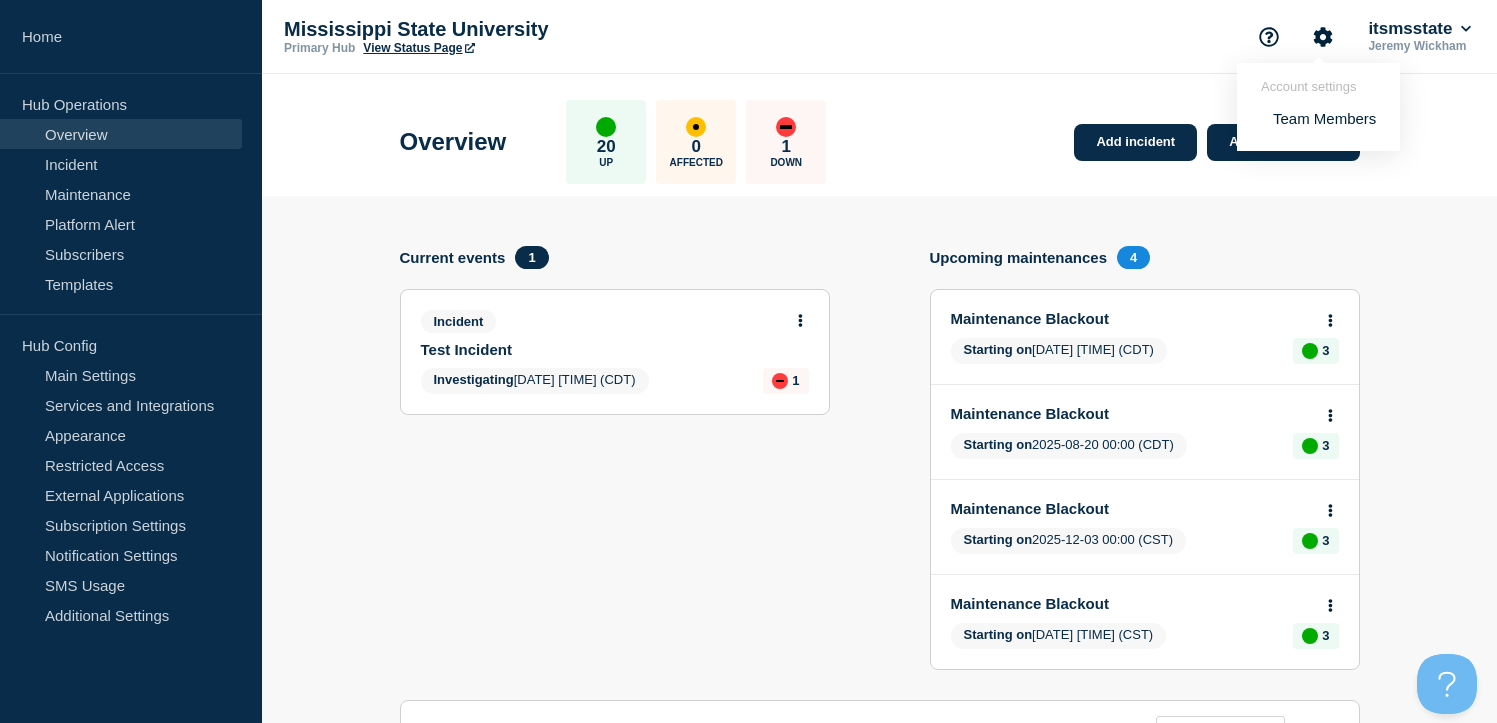 click on "Team Members" at bounding box center (1324, 118) 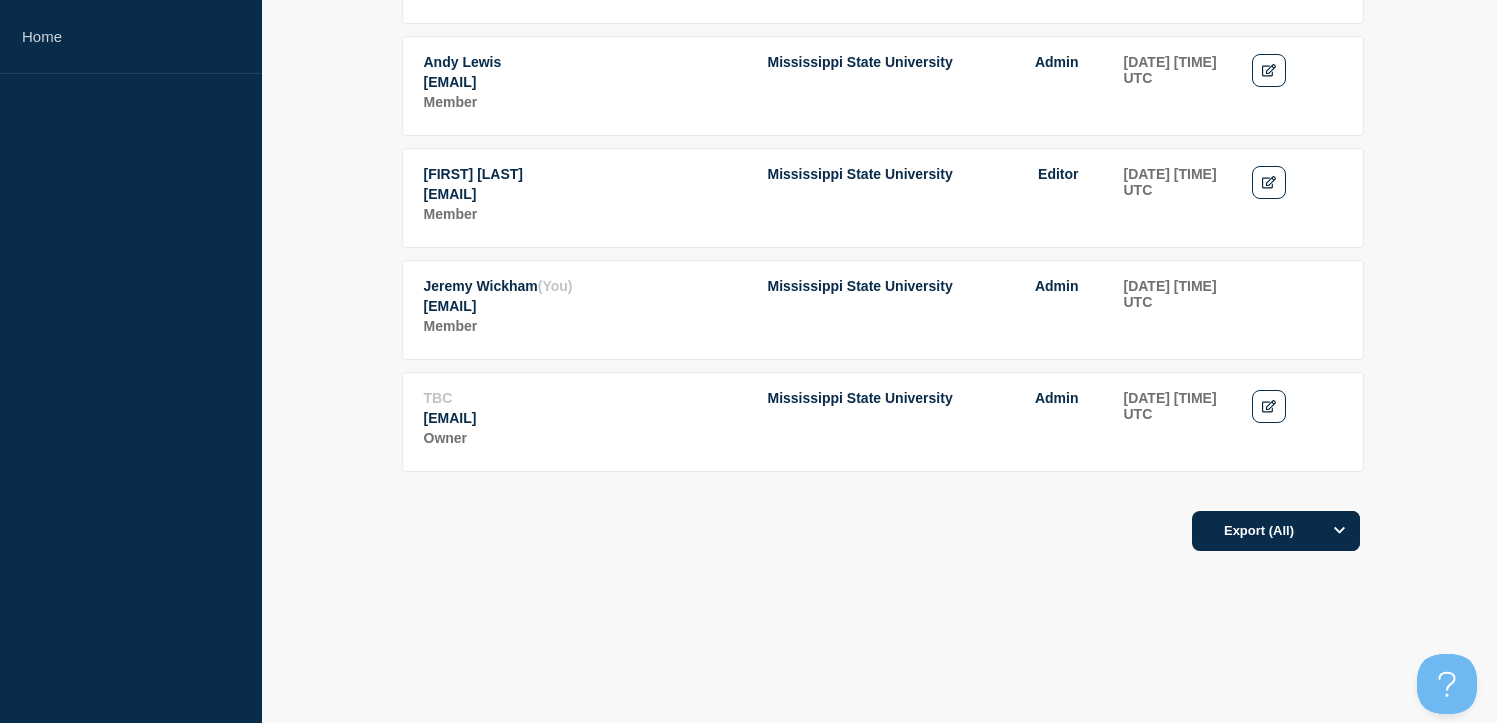 scroll, scrollTop: 1067, scrollLeft: 0, axis: vertical 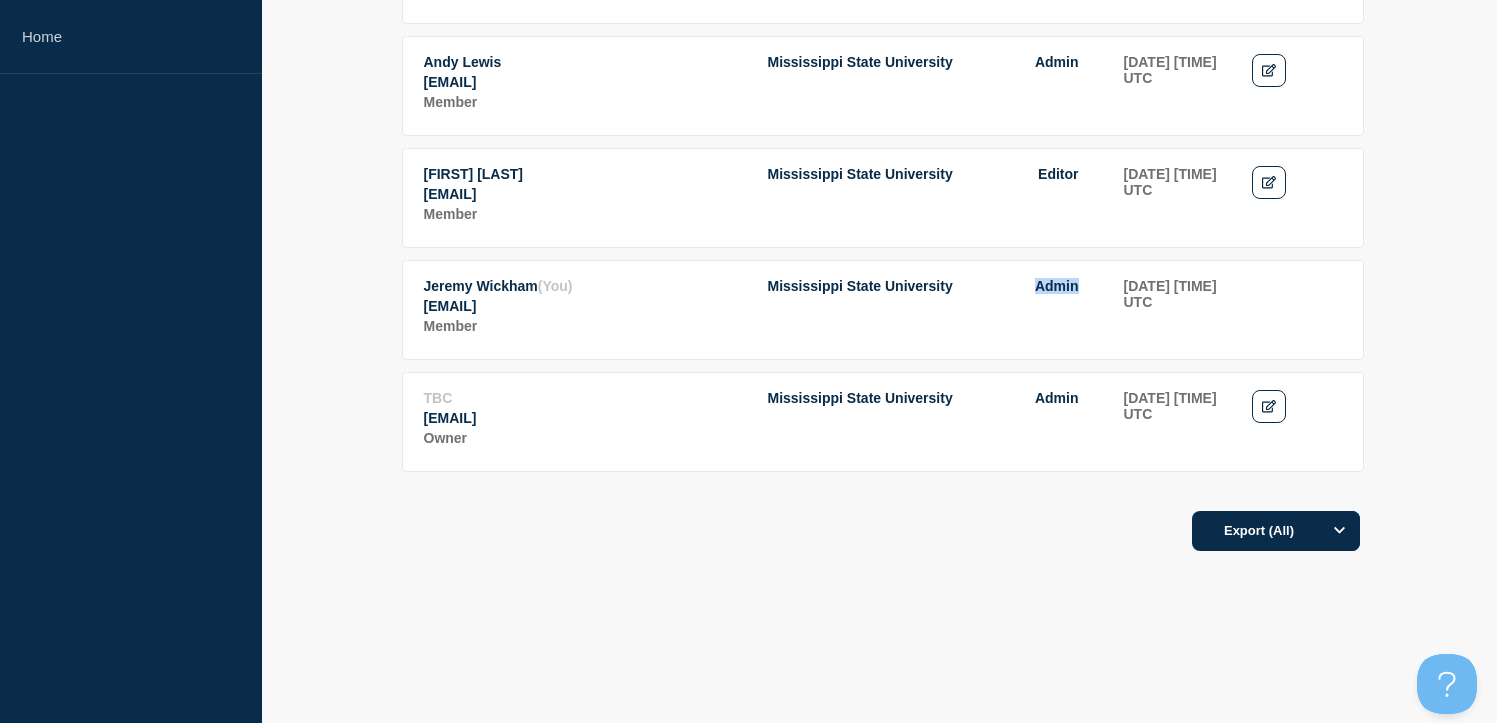 click on "Admin" at bounding box center (1057, 286) 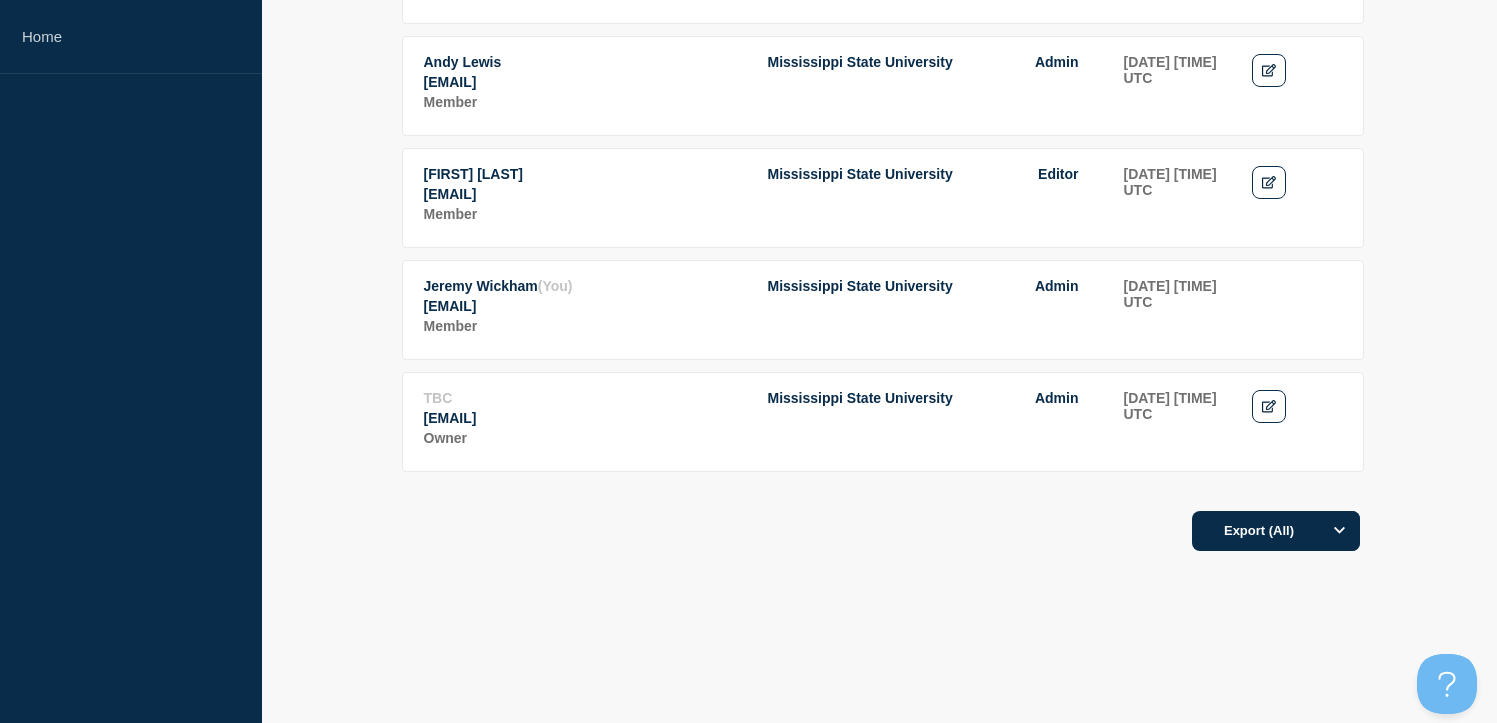 drag, startPoint x: 1070, startPoint y: 365, endPoint x: 1000, endPoint y: 400, distance: 78.26238 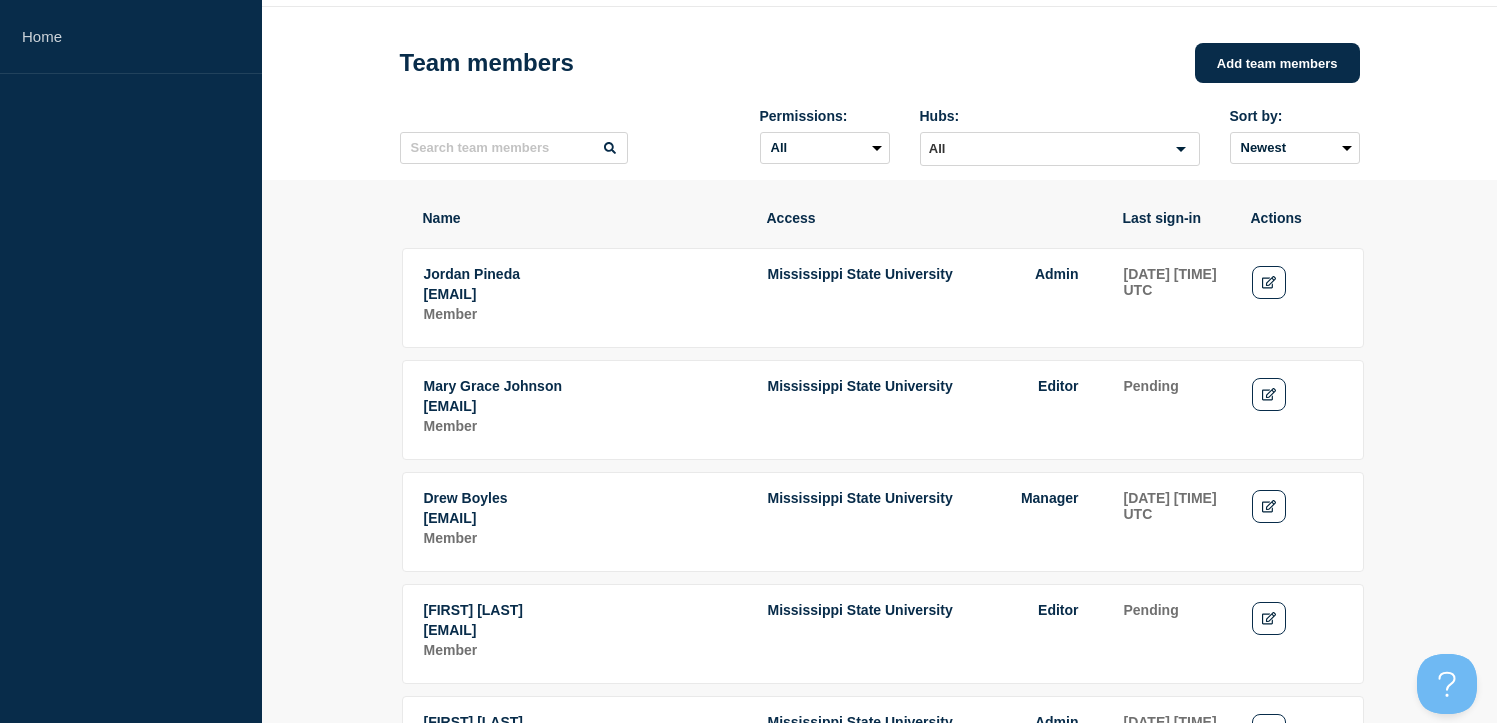 scroll, scrollTop: 0, scrollLeft: 0, axis: both 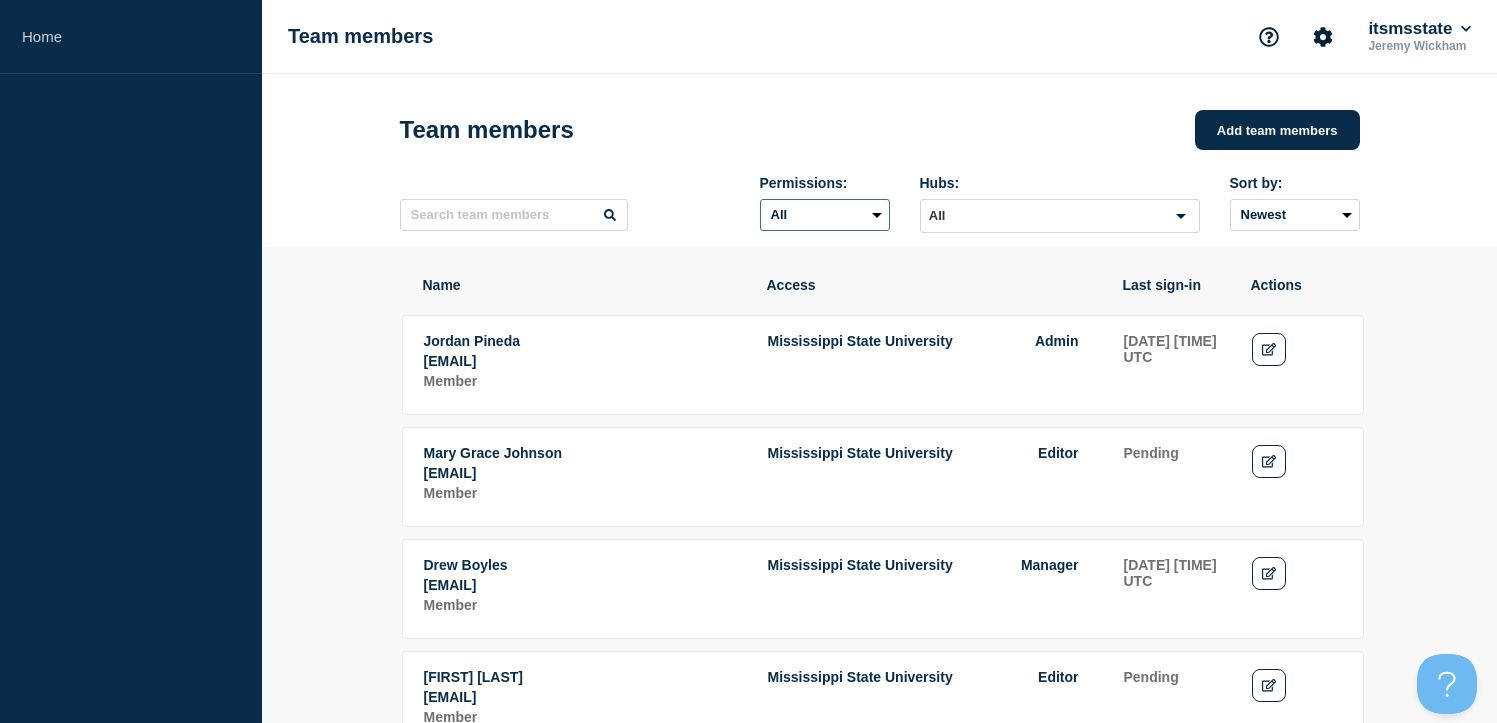 click on "All Admin Manager Editor" at bounding box center (825, 215) 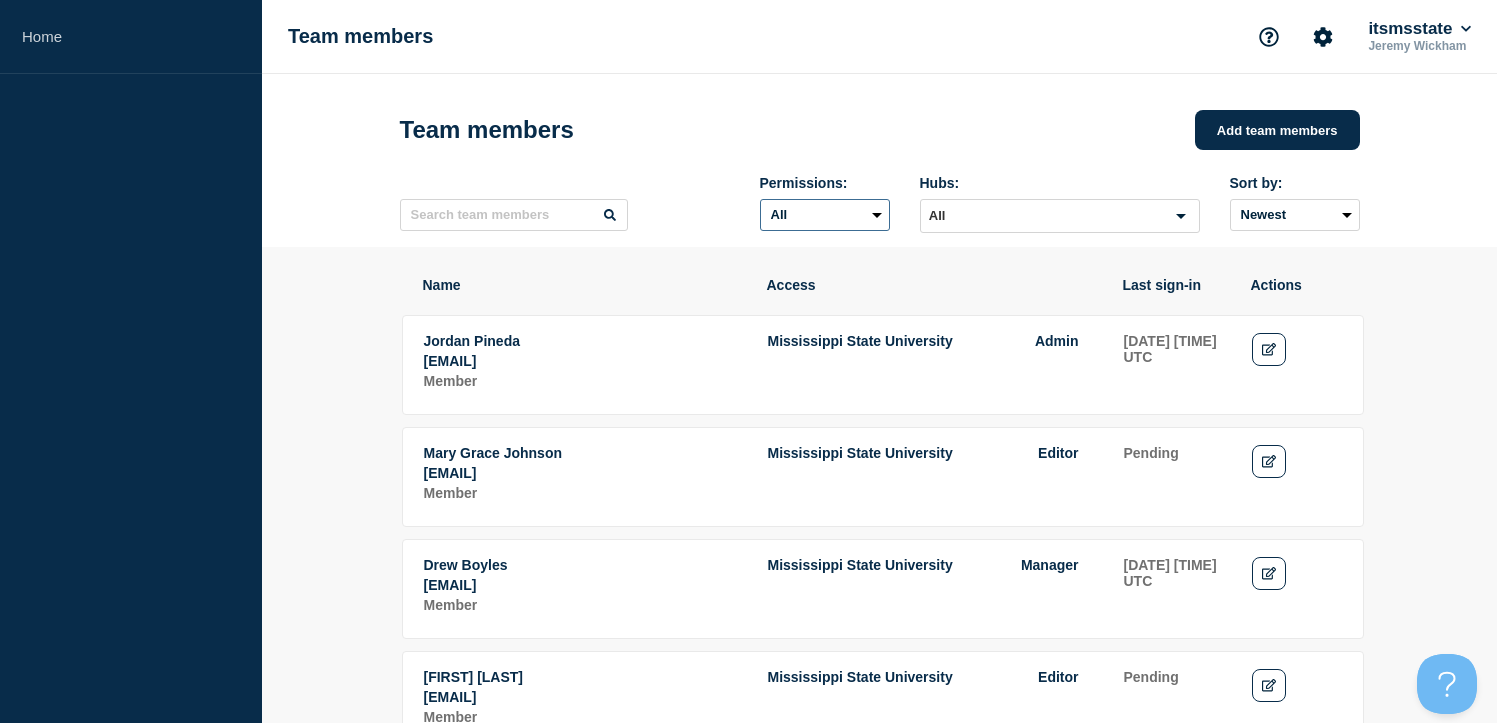 click on "All Admin Manager Editor" at bounding box center (825, 215) 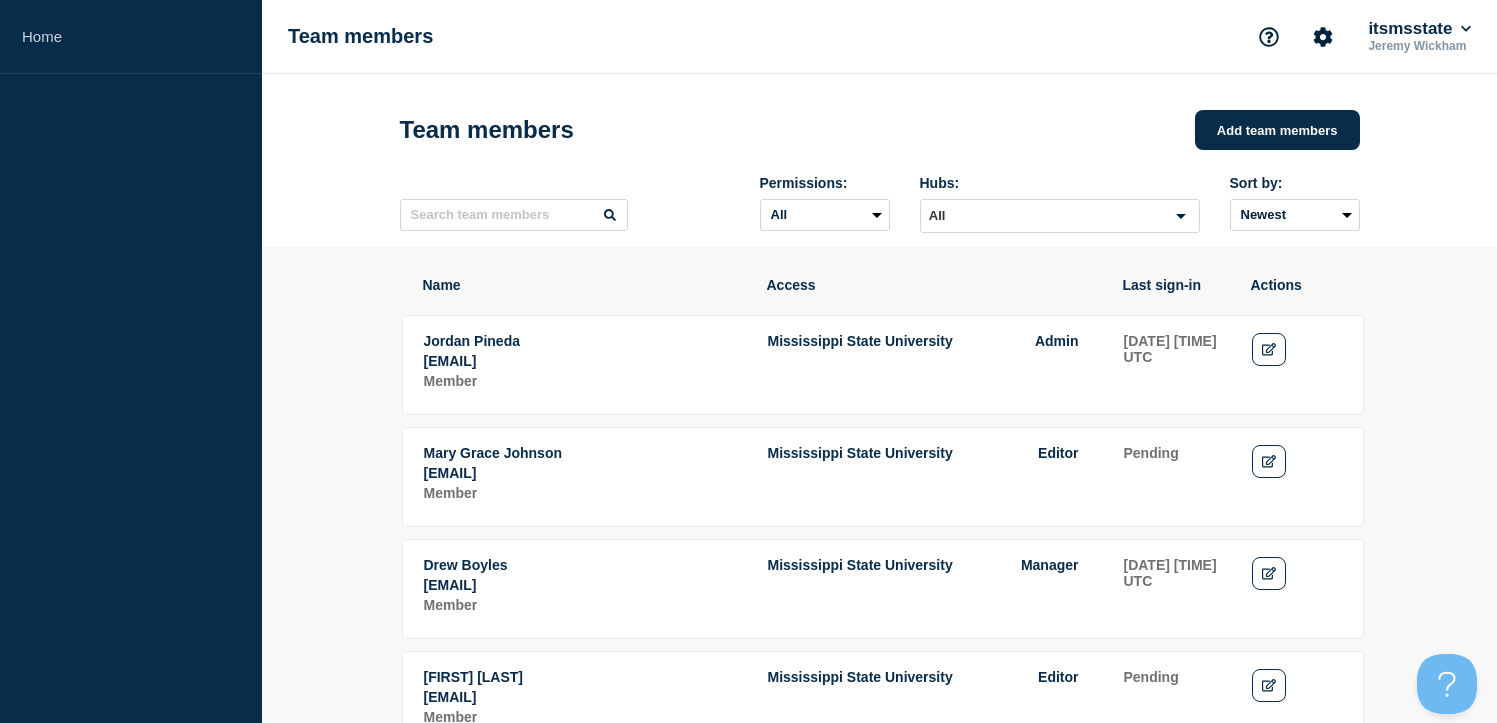 click 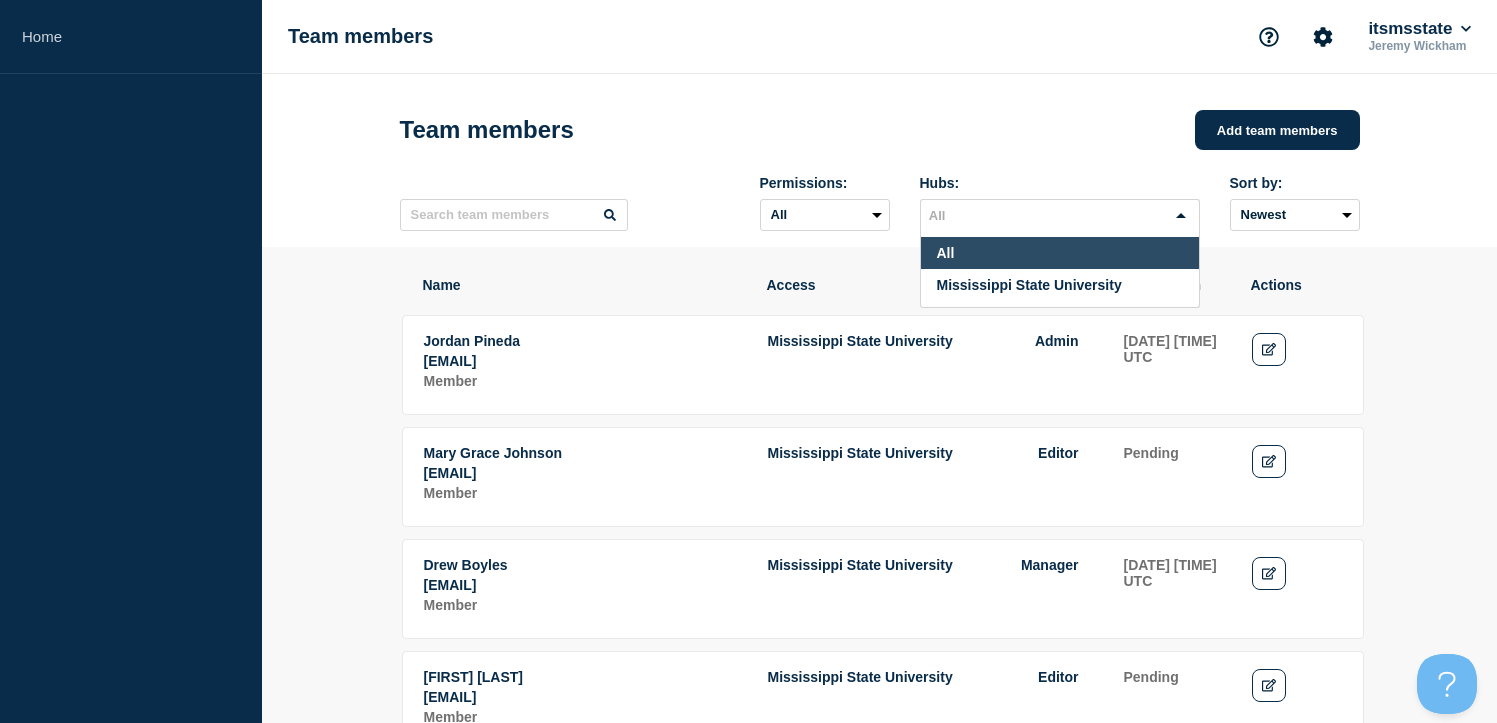 click on "Team members Add team members" 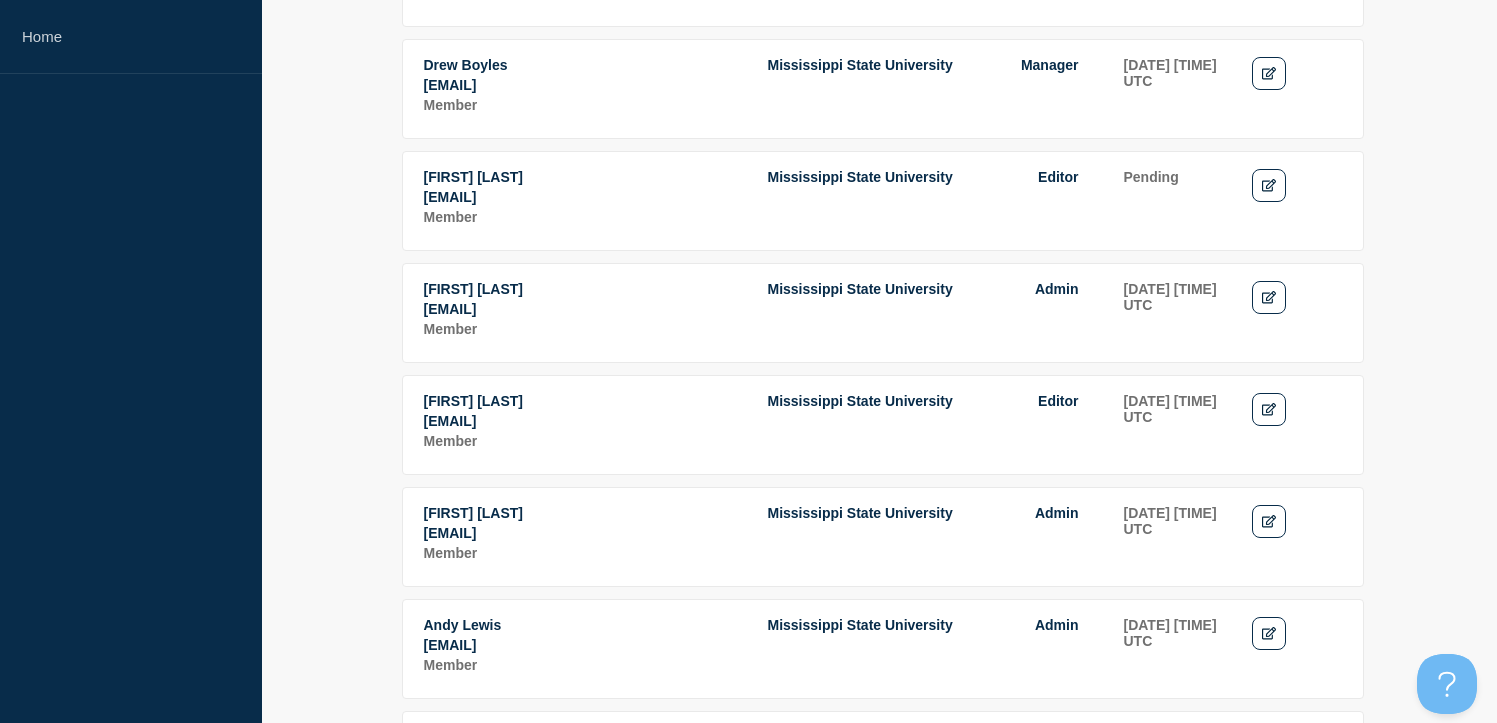 scroll, scrollTop: 0, scrollLeft: 0, axis: both 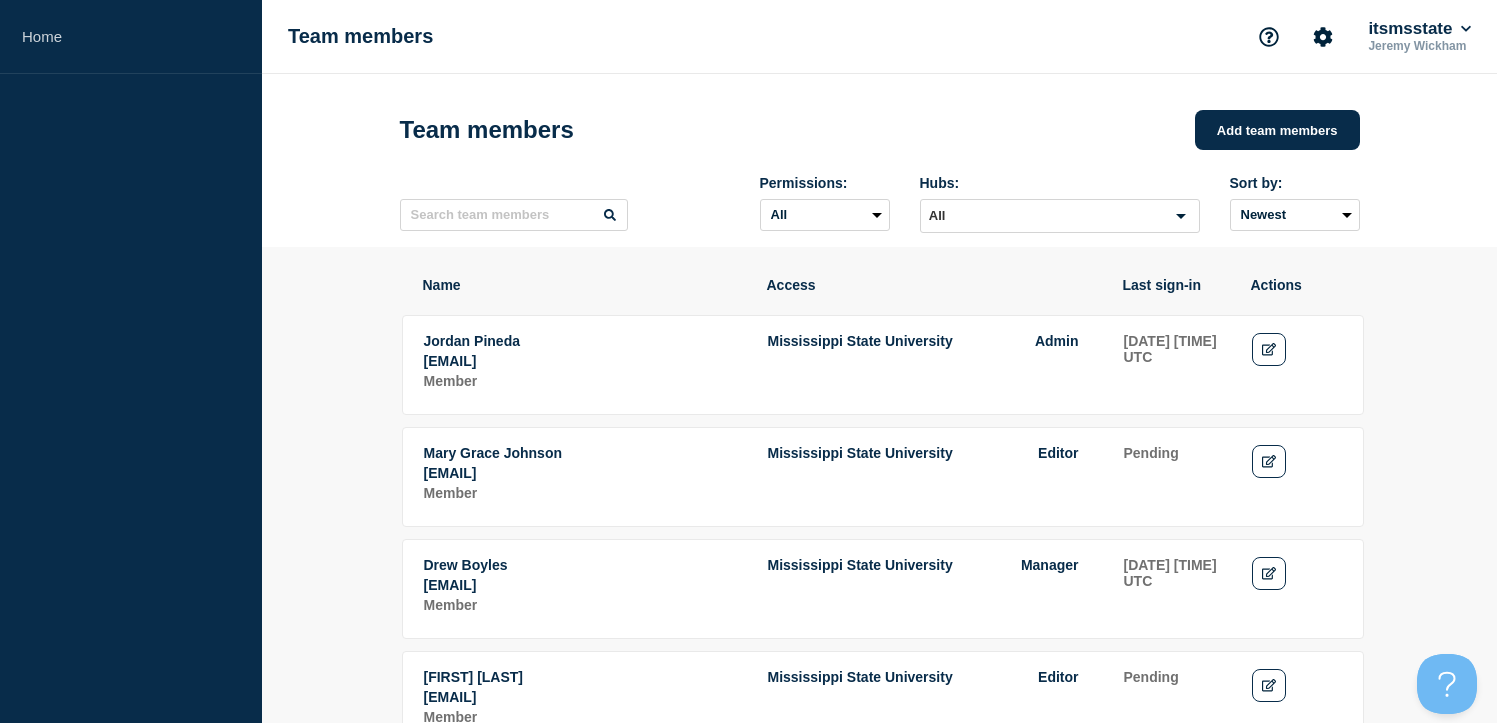 click 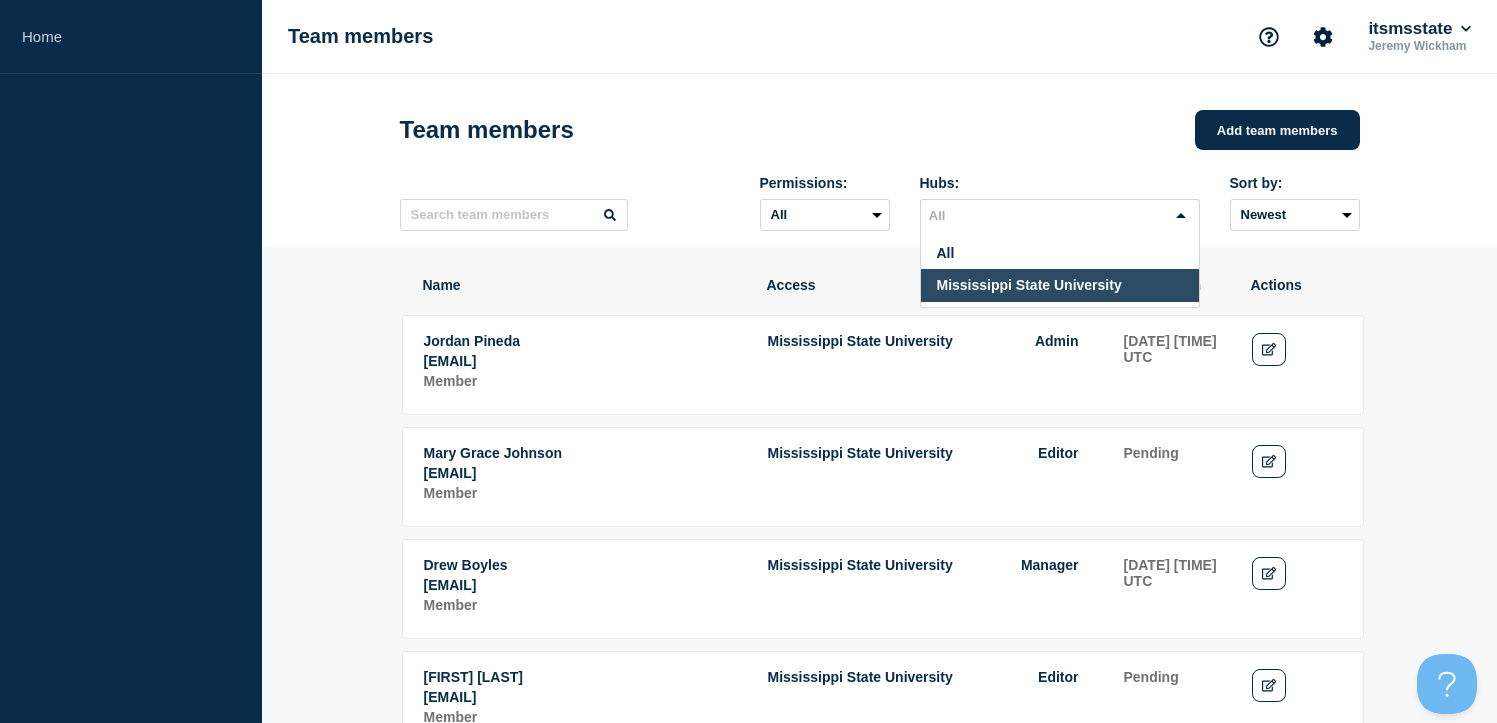 click on "Mississippi State University" 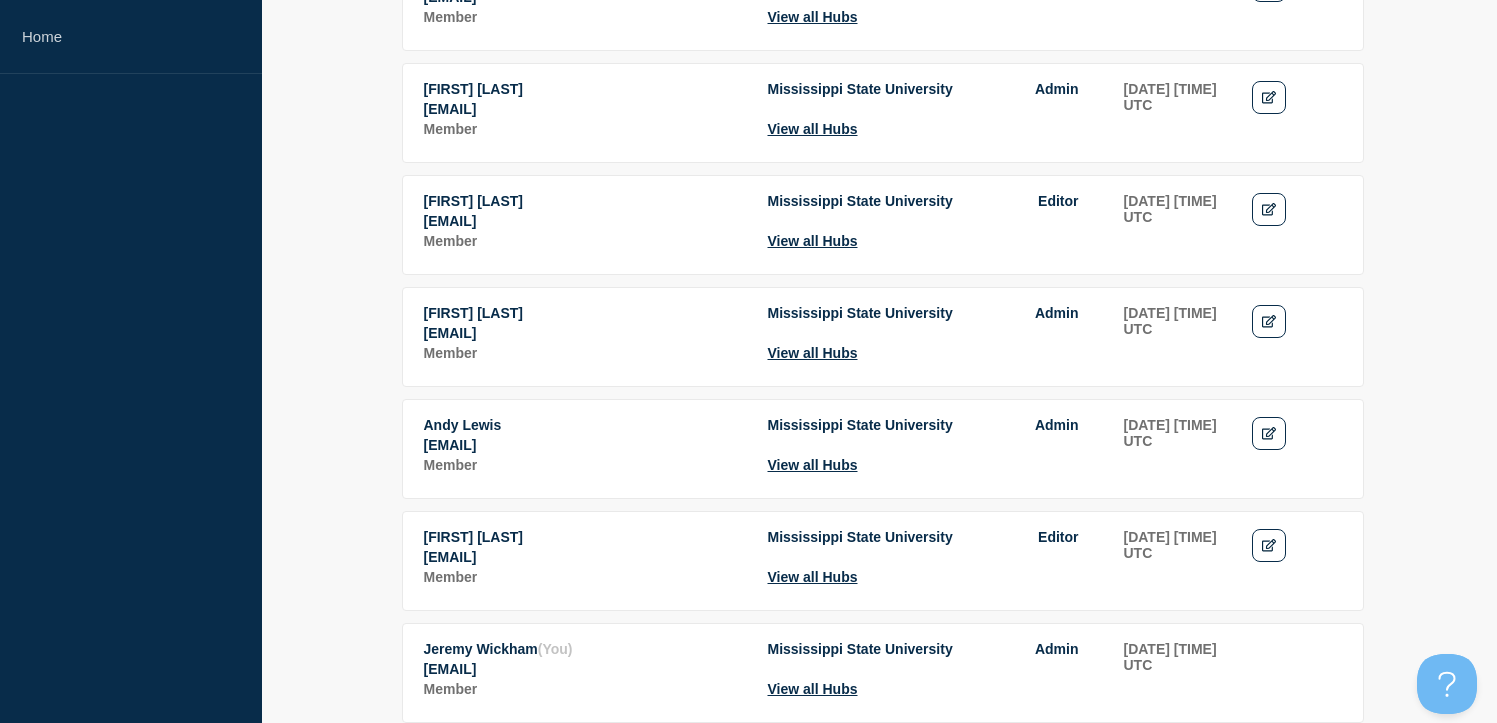 scroll, scrollTop: 800, scrollLeft: 0, axis: vertical 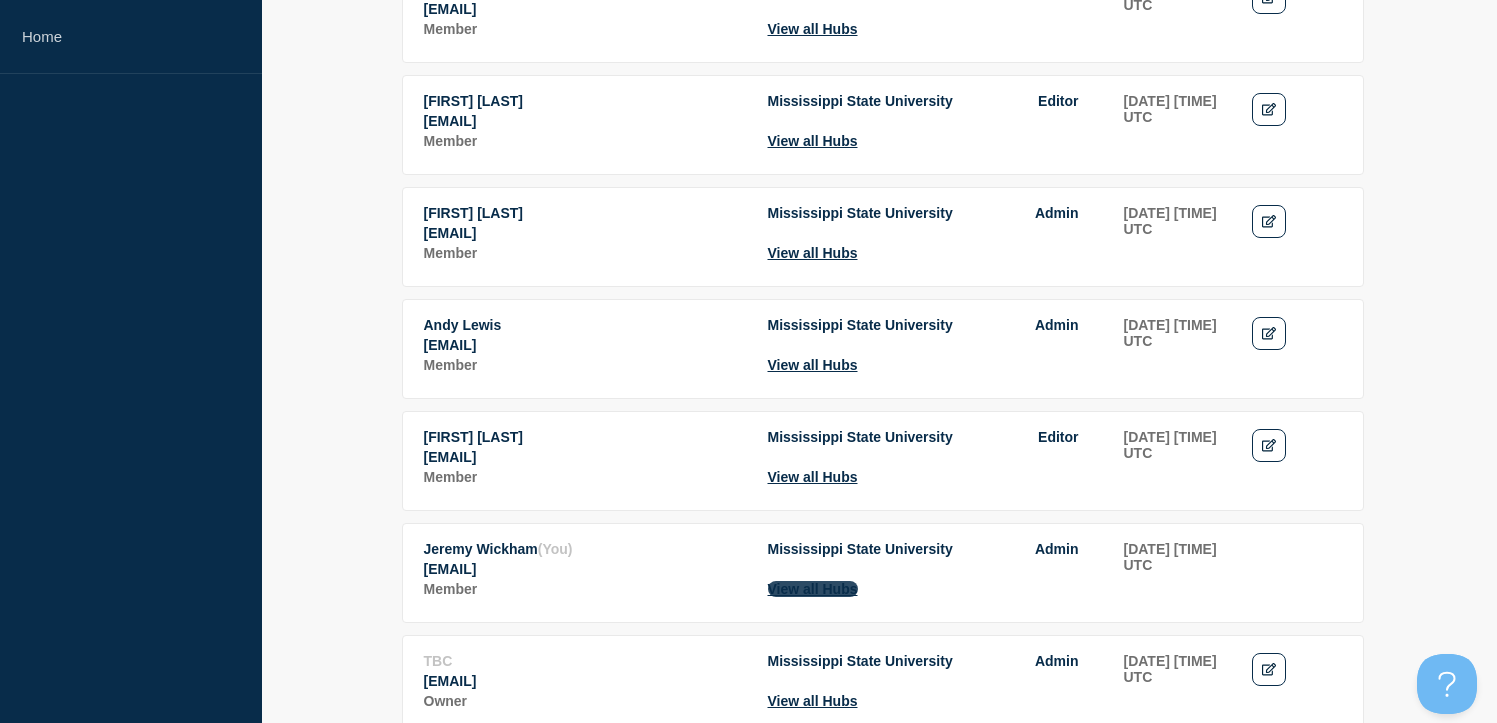 click on "View all Hubs" at bounding box center [813, 589] 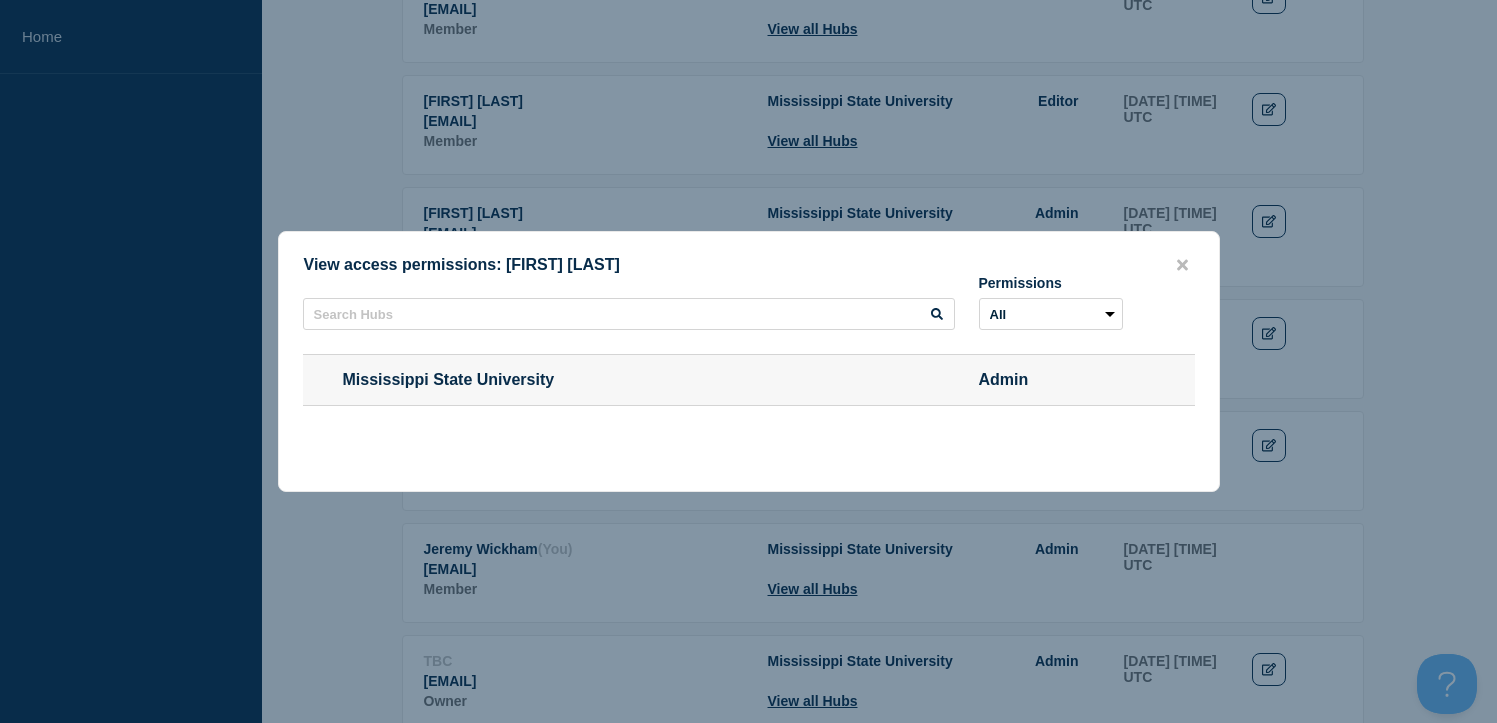 click on "[UNIVERSITY] Admin" 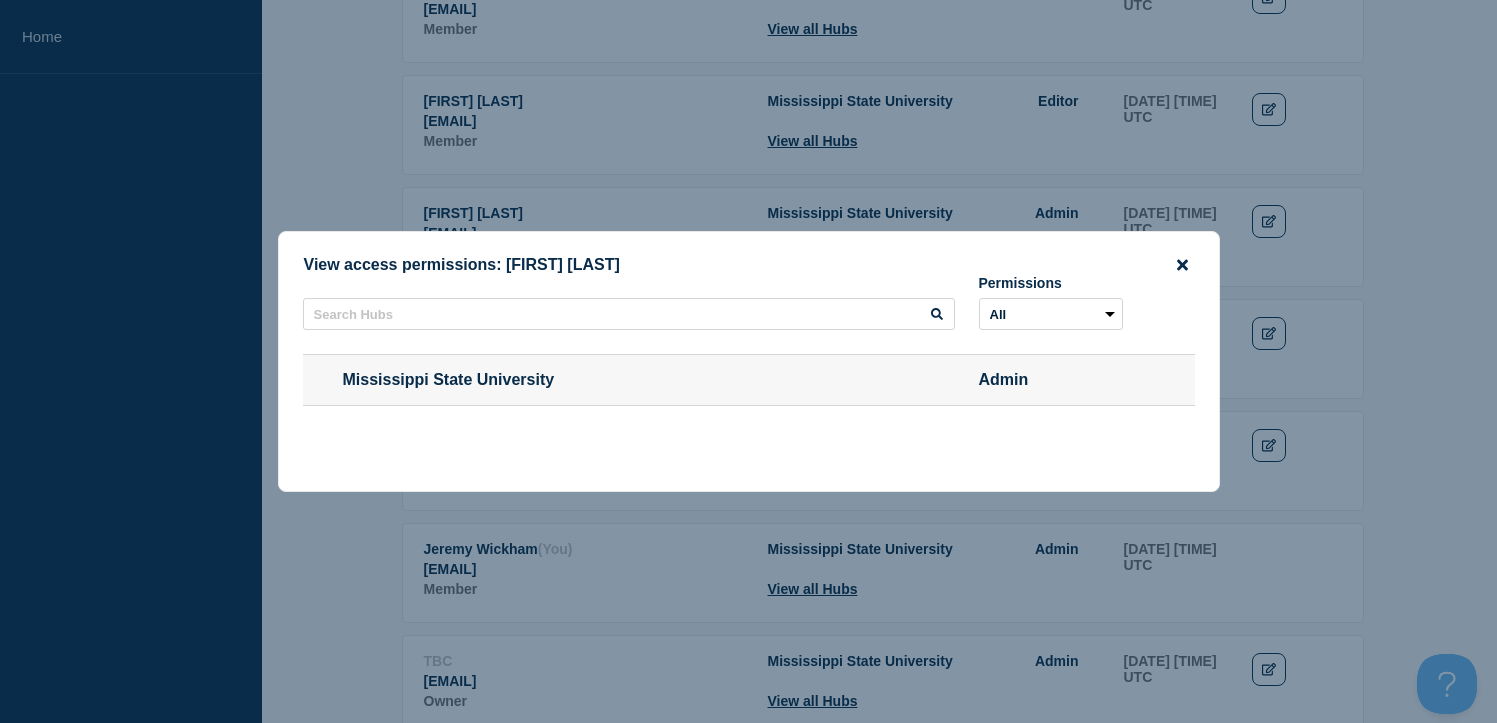 click 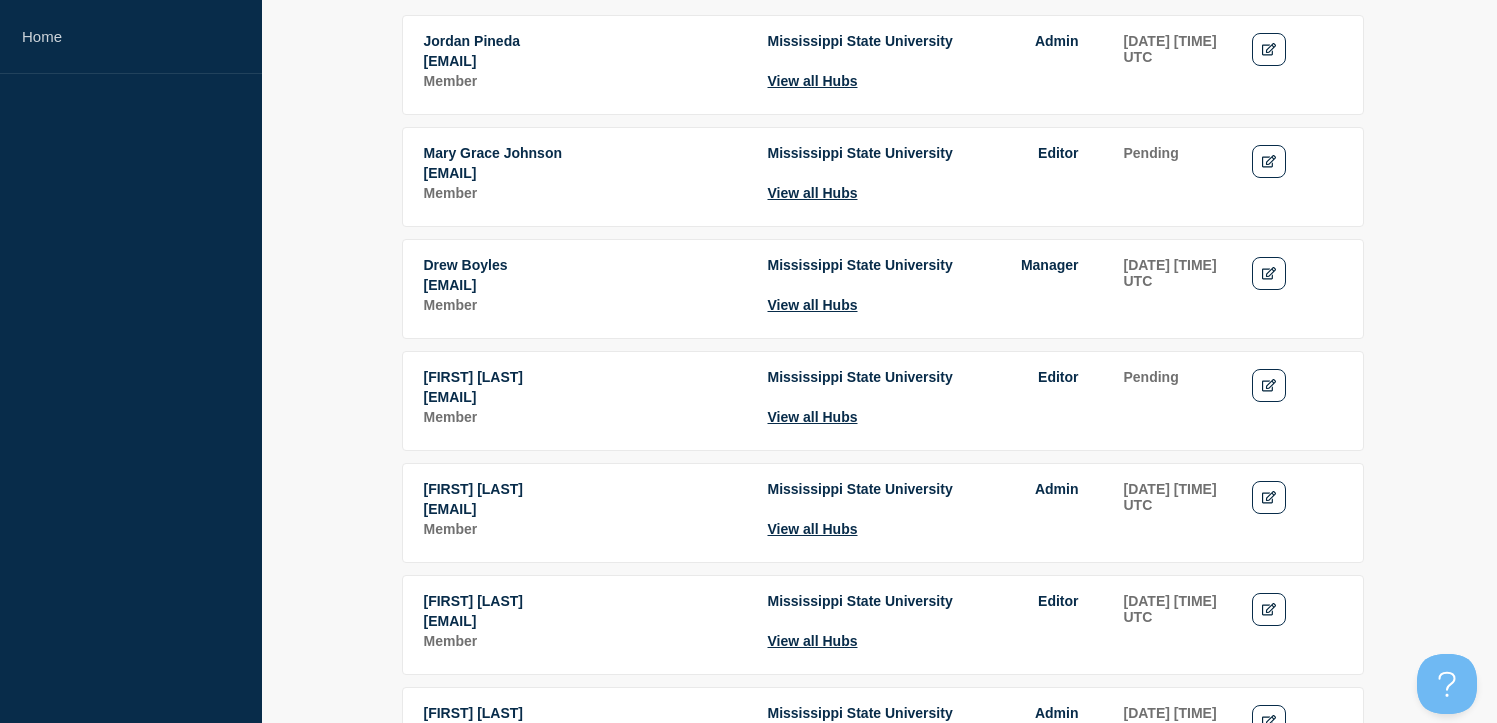scroll, scrollTop: 400, scrollLeft: 0, axis: vertical 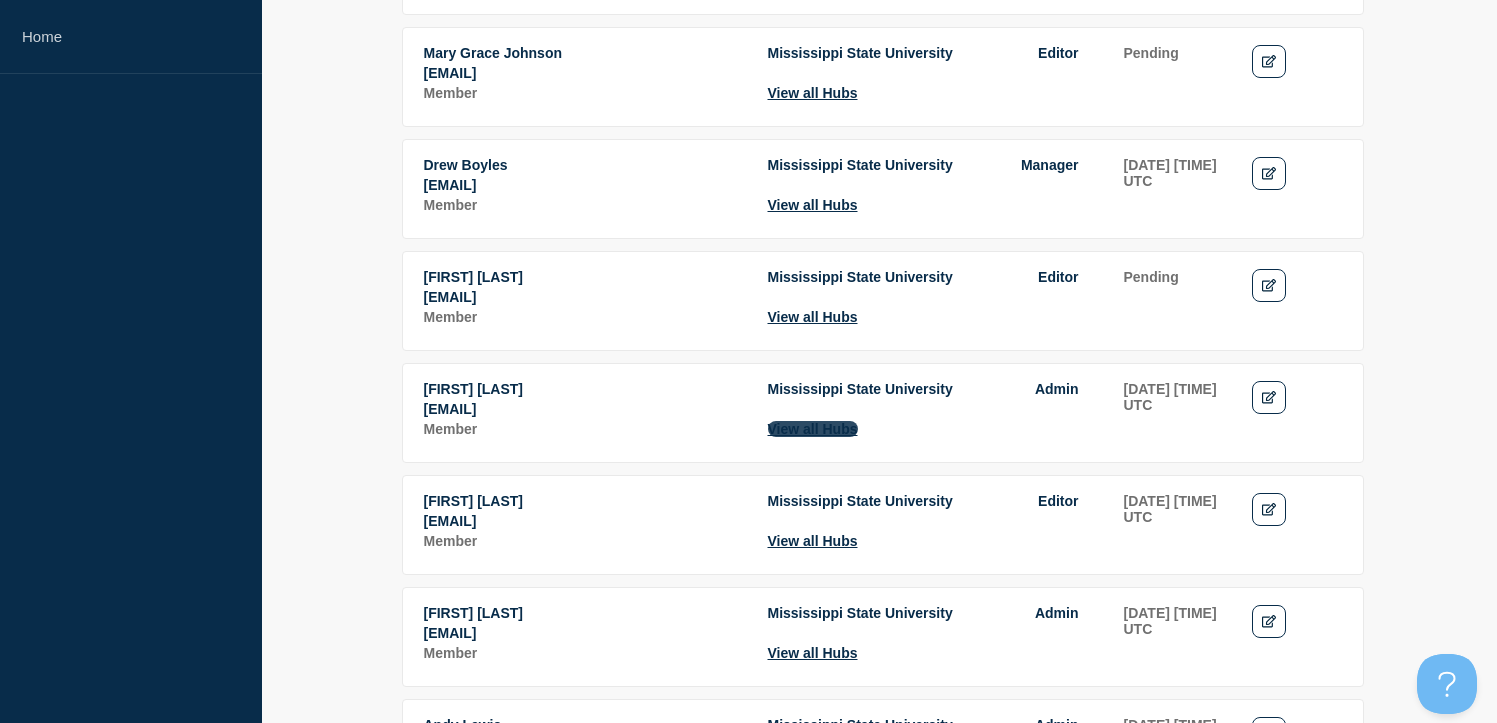 click on "View all Hubs" at bounding box center [813, 429] 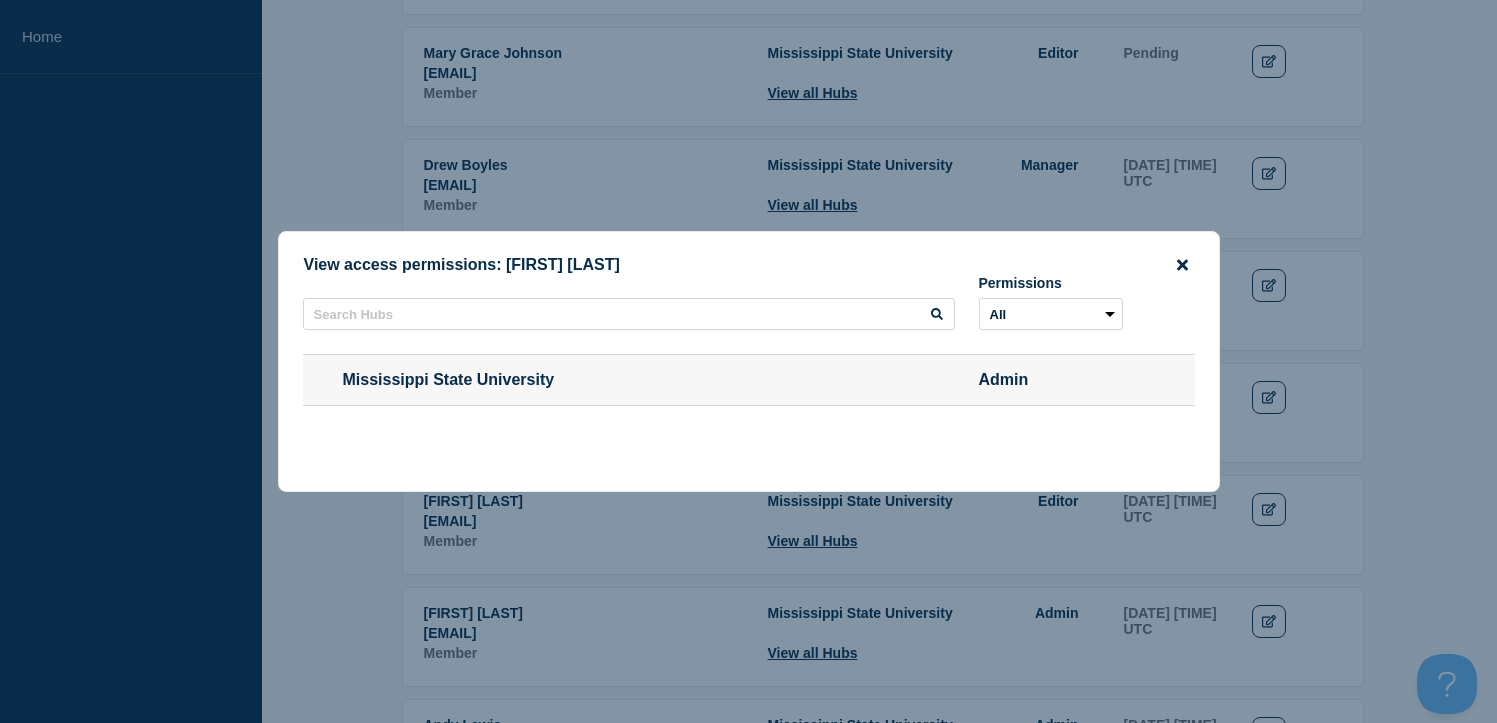 click 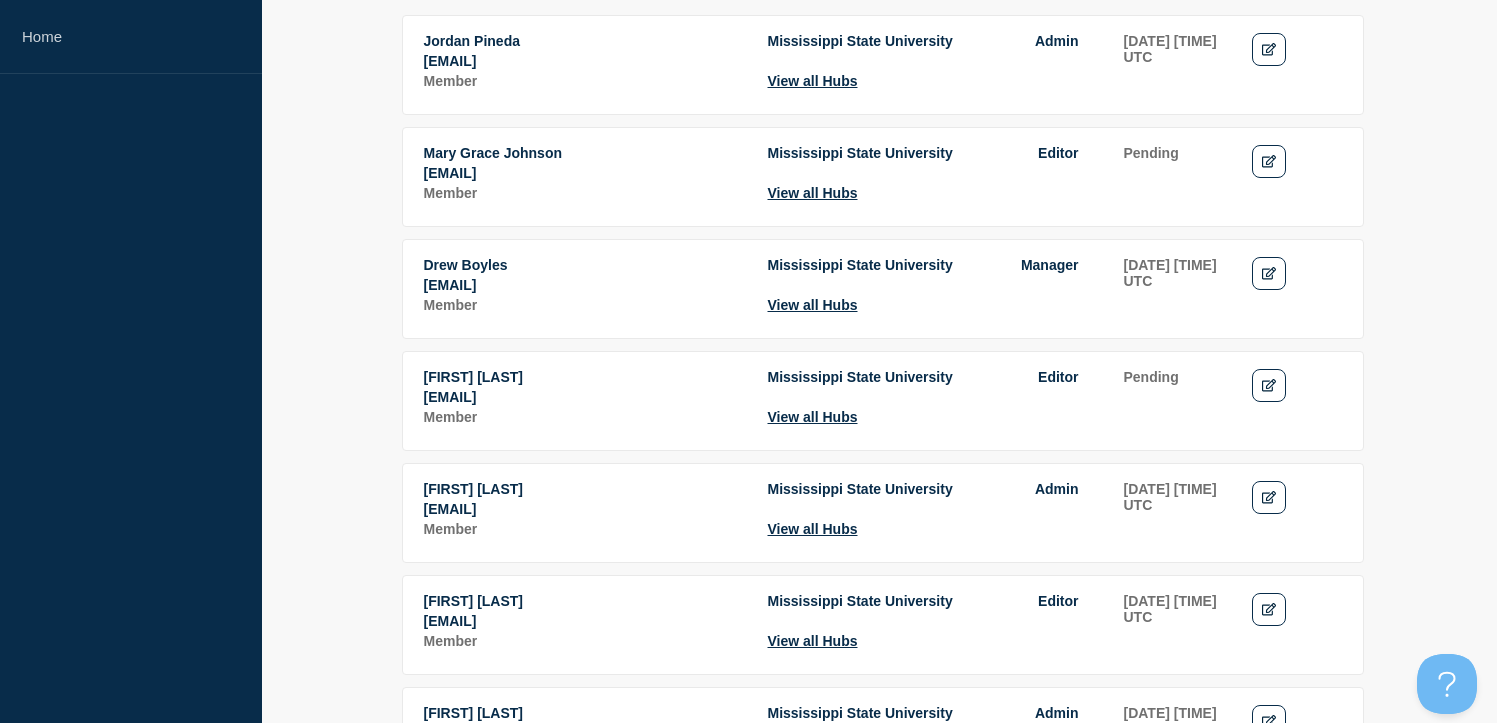 scroll, scrollTop: 0, scrollLeft: 0, axis: both 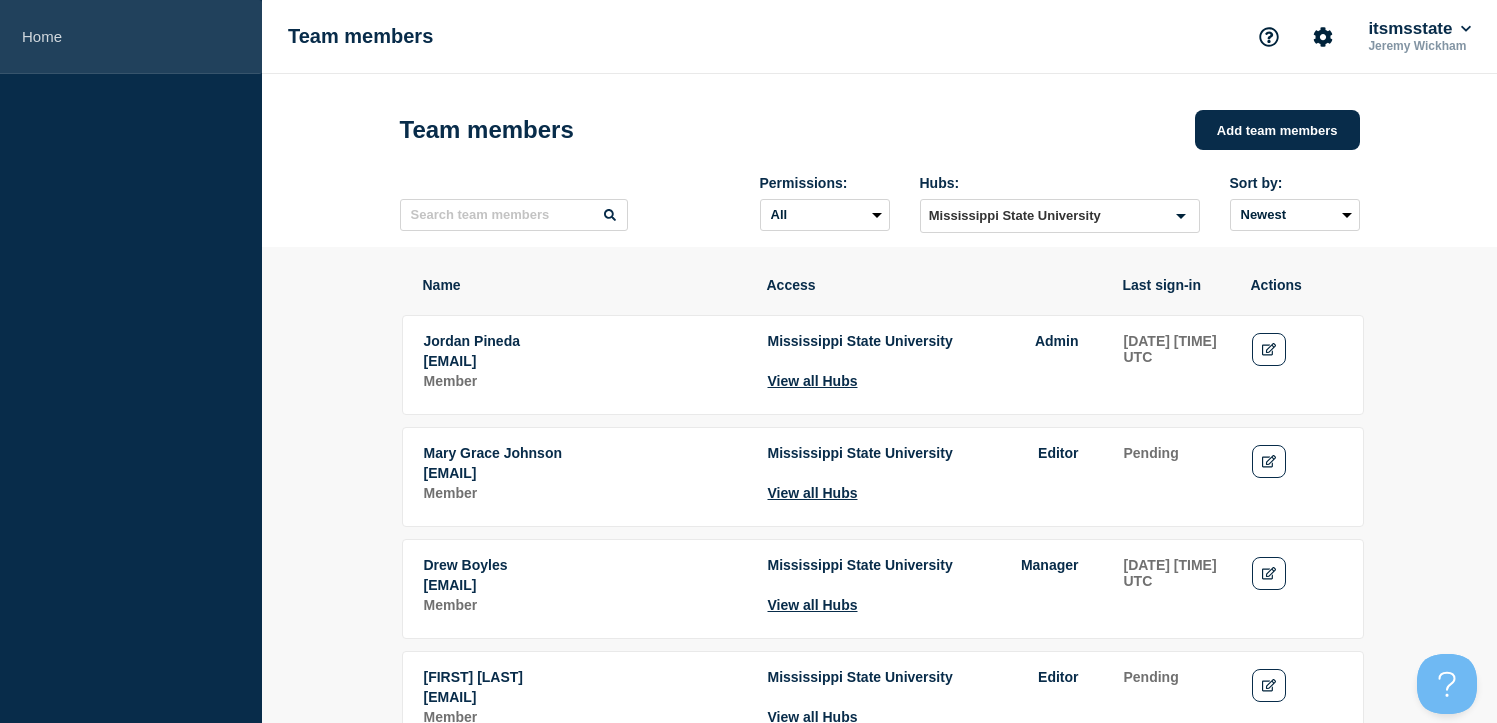 click on "Home" at bounding box center [131, 37] 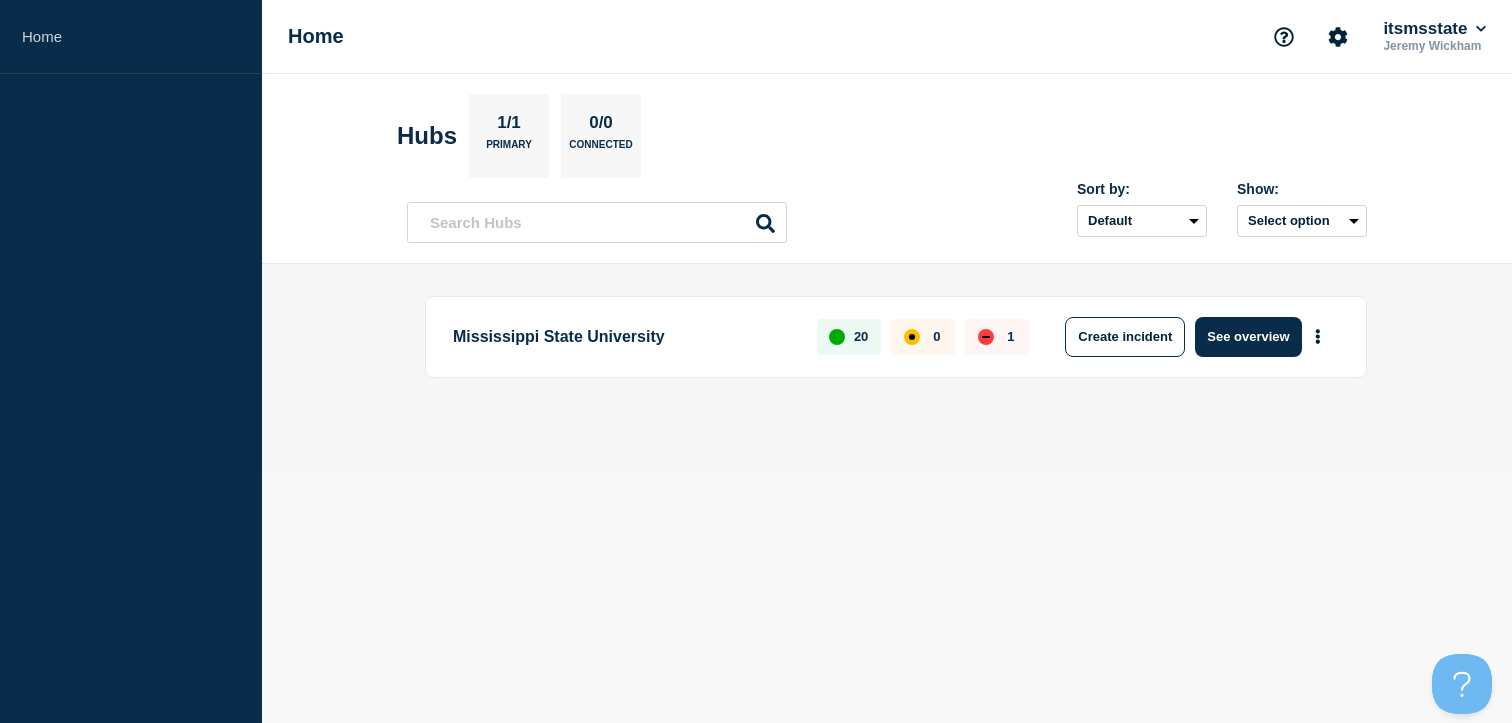 click on "Mississippi State University" at bounding box center (623, 337) 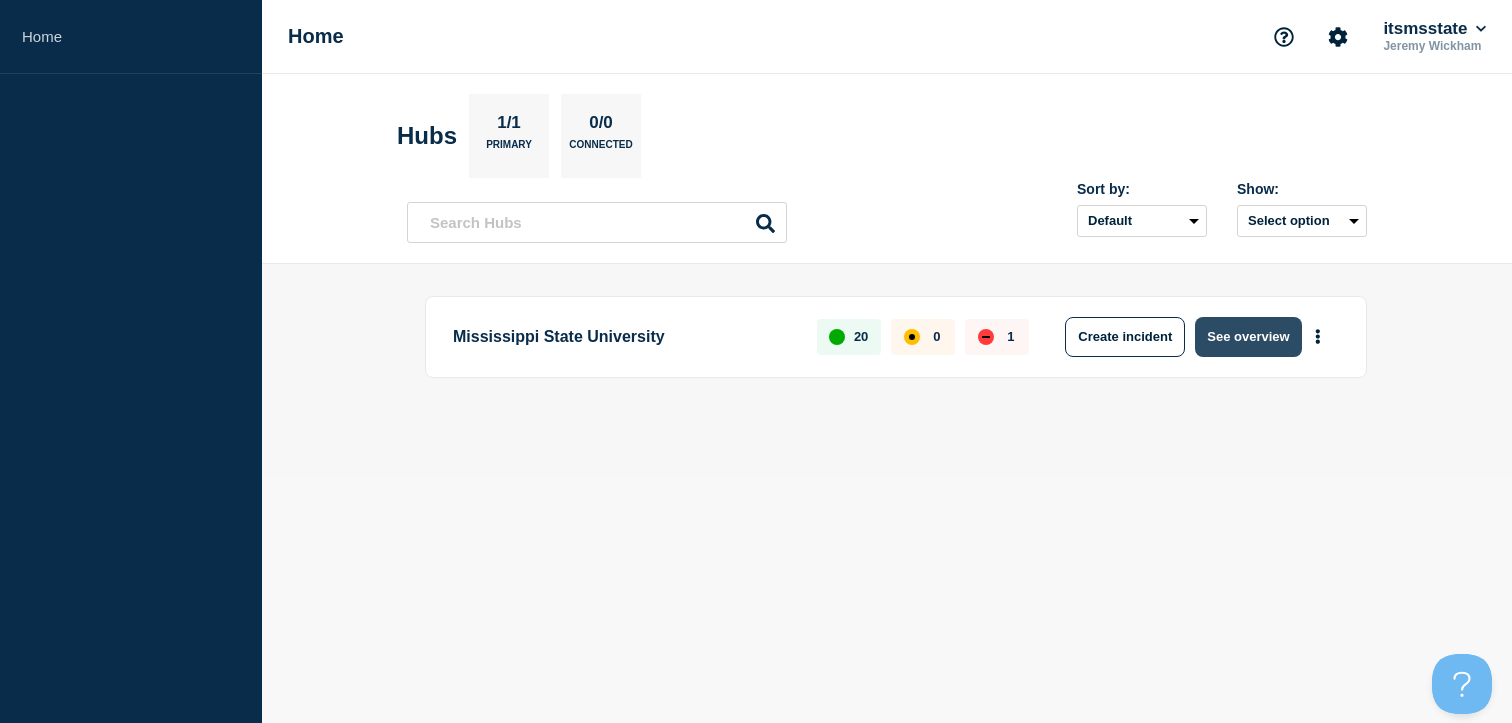 click on "See overview" at bounding box center [1248, 337] 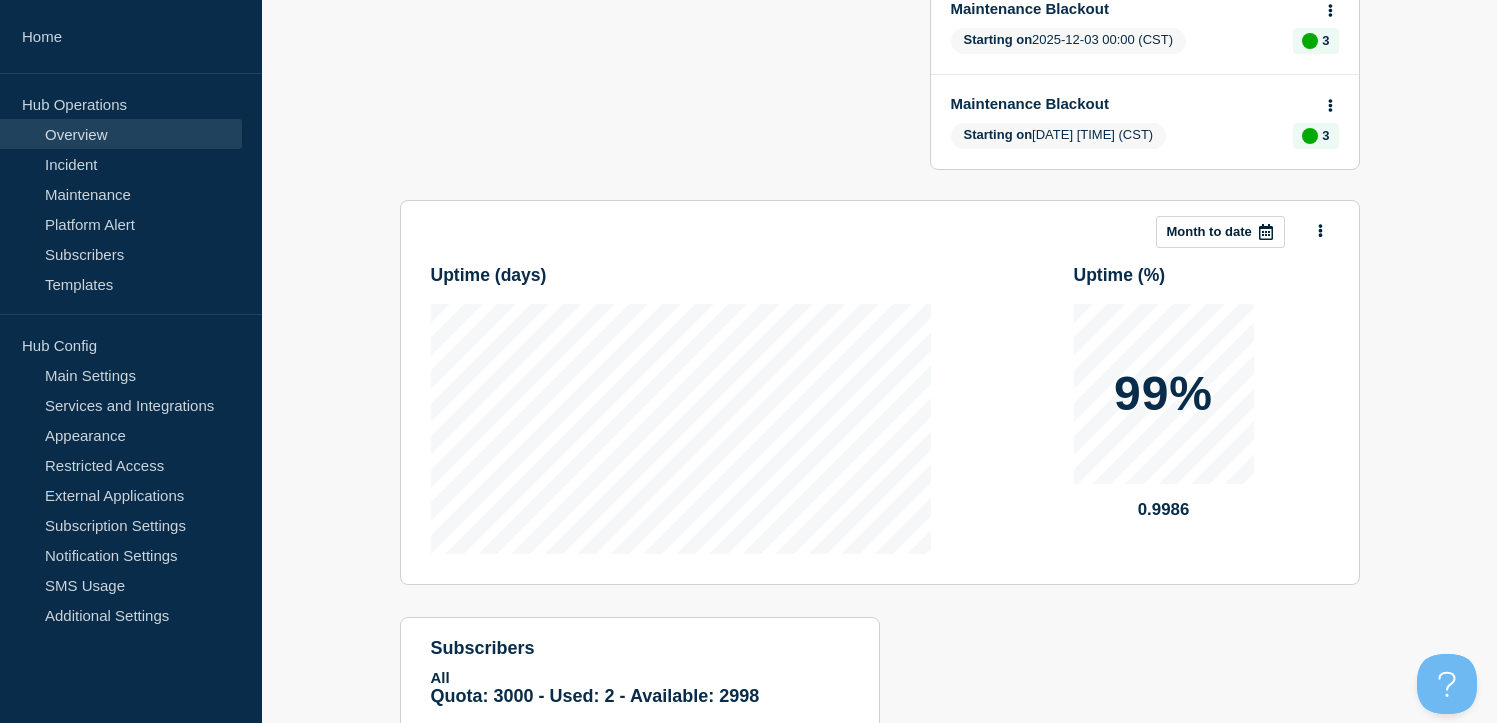scroll, scrollTop: 619, scrollLeft: 0, axis: vertical 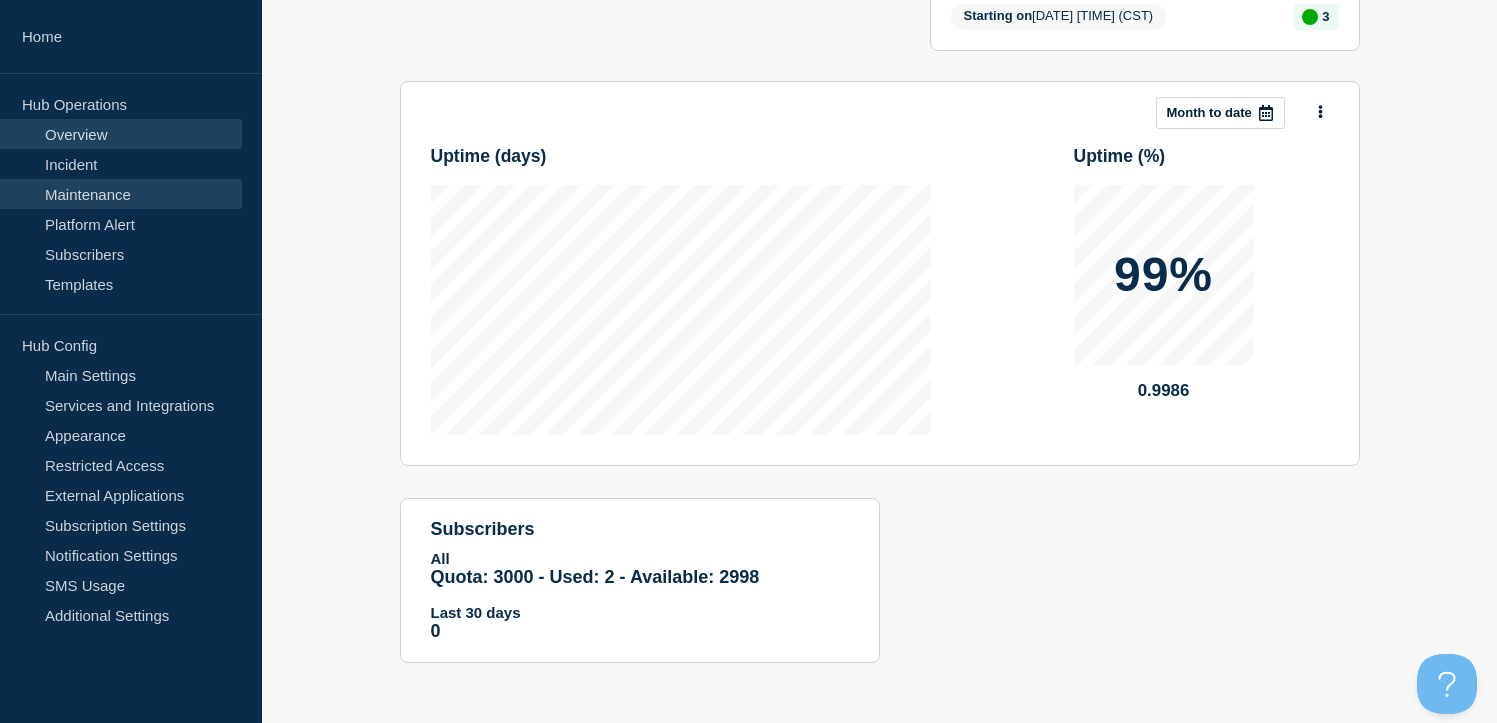 click on "Maintenance" at bounding box center [121, 194] 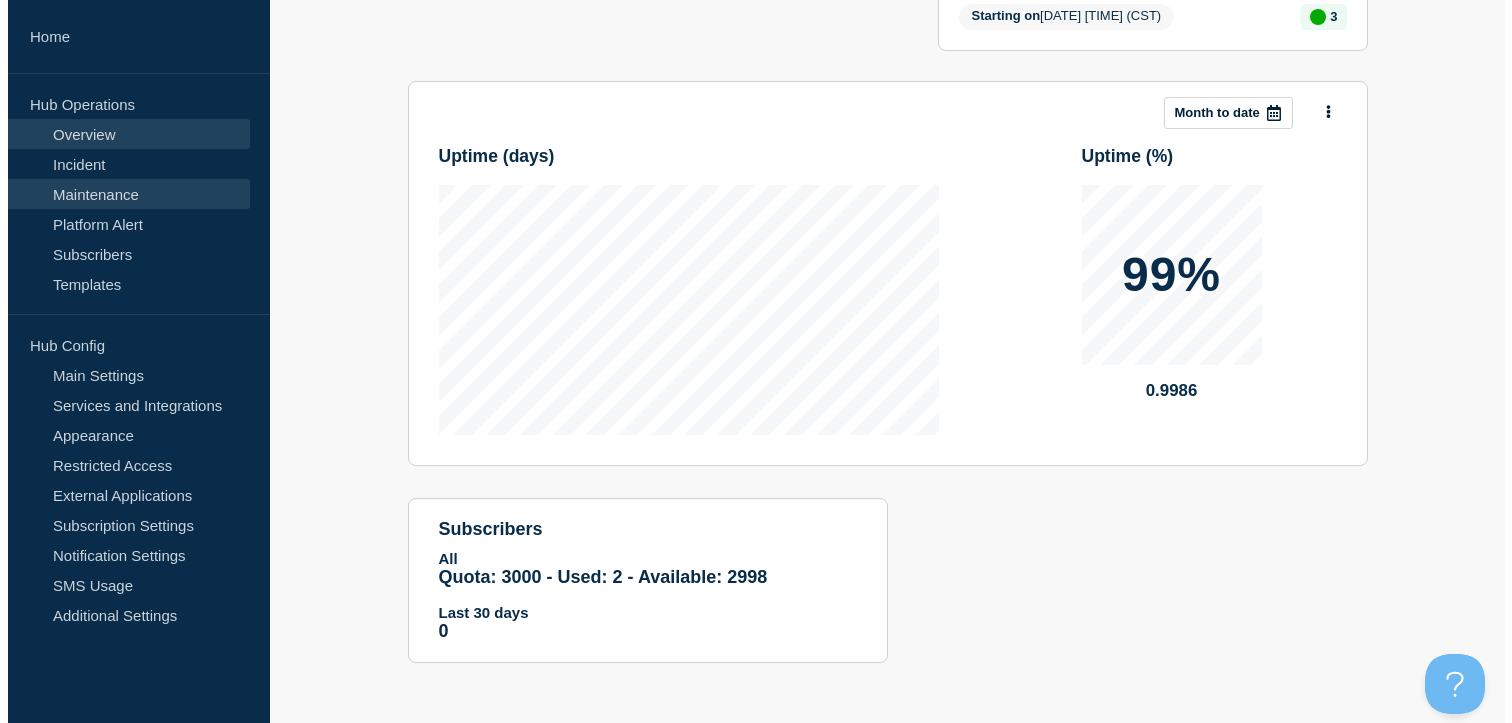 scroll, scrollTop: 0, scrollLeft: 0, axis: both 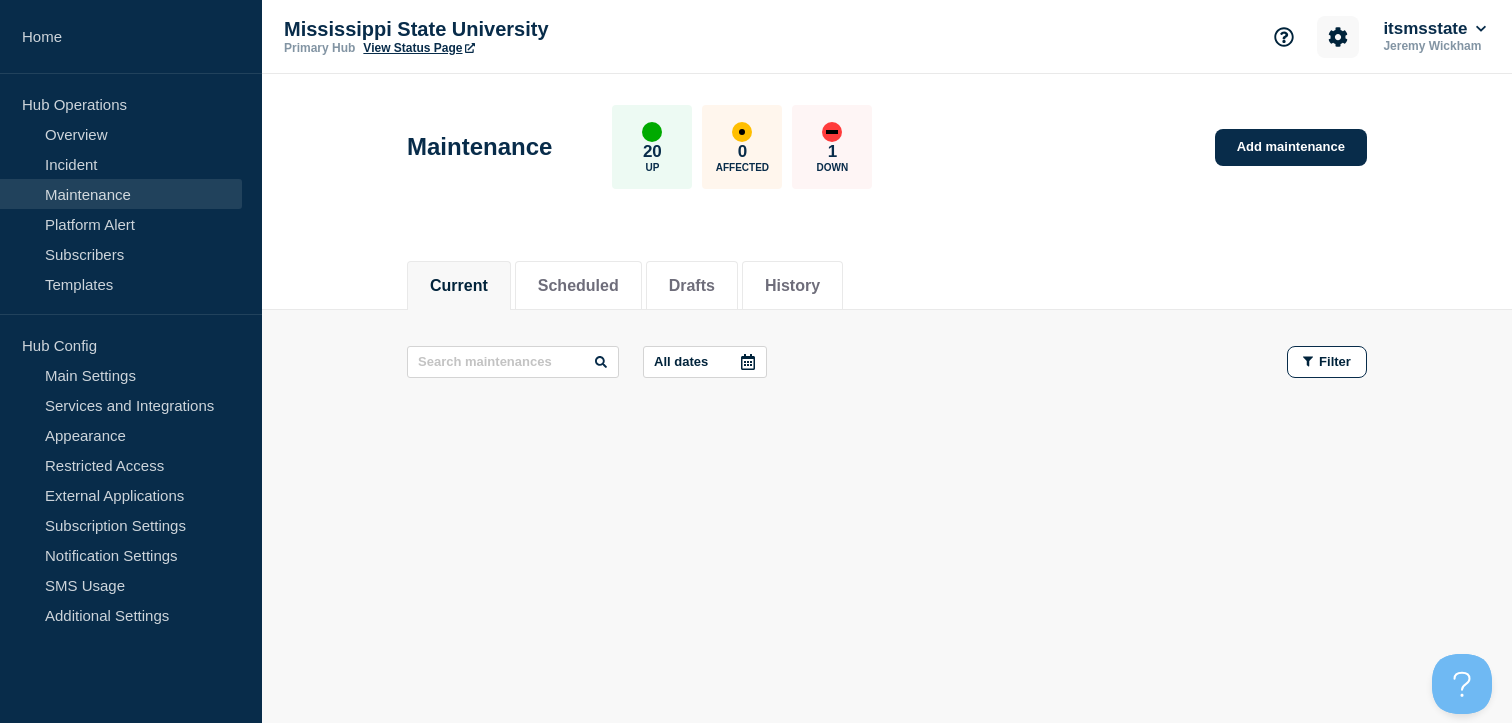 click 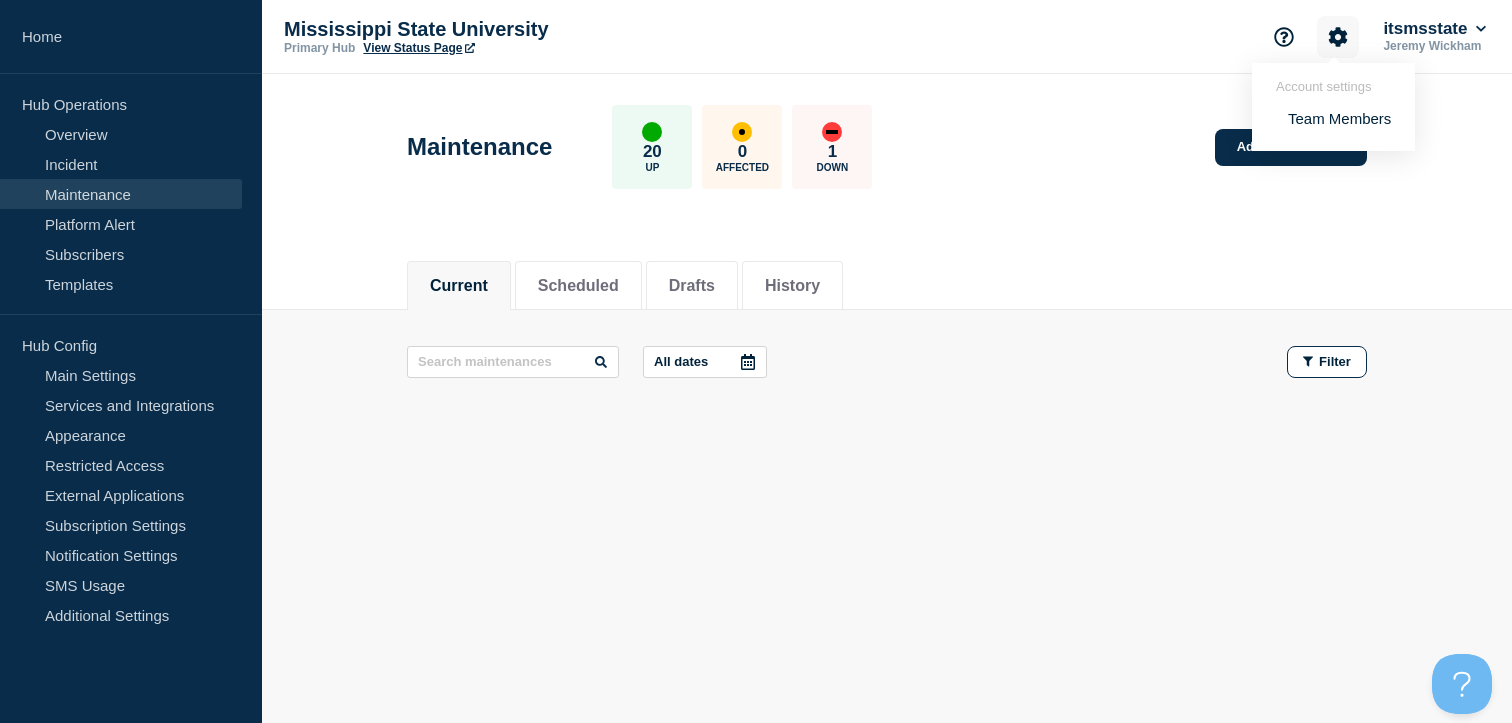 click 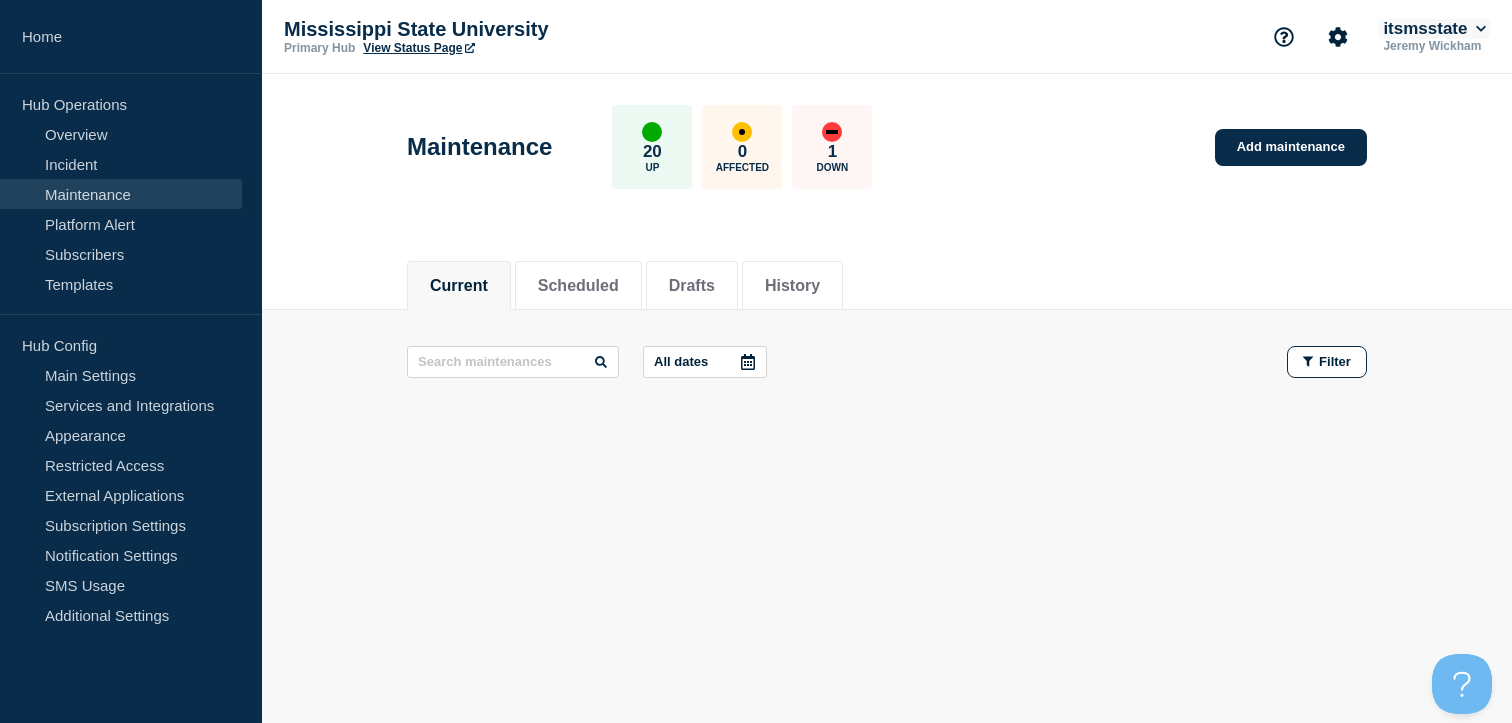 click on "itsmsstate" 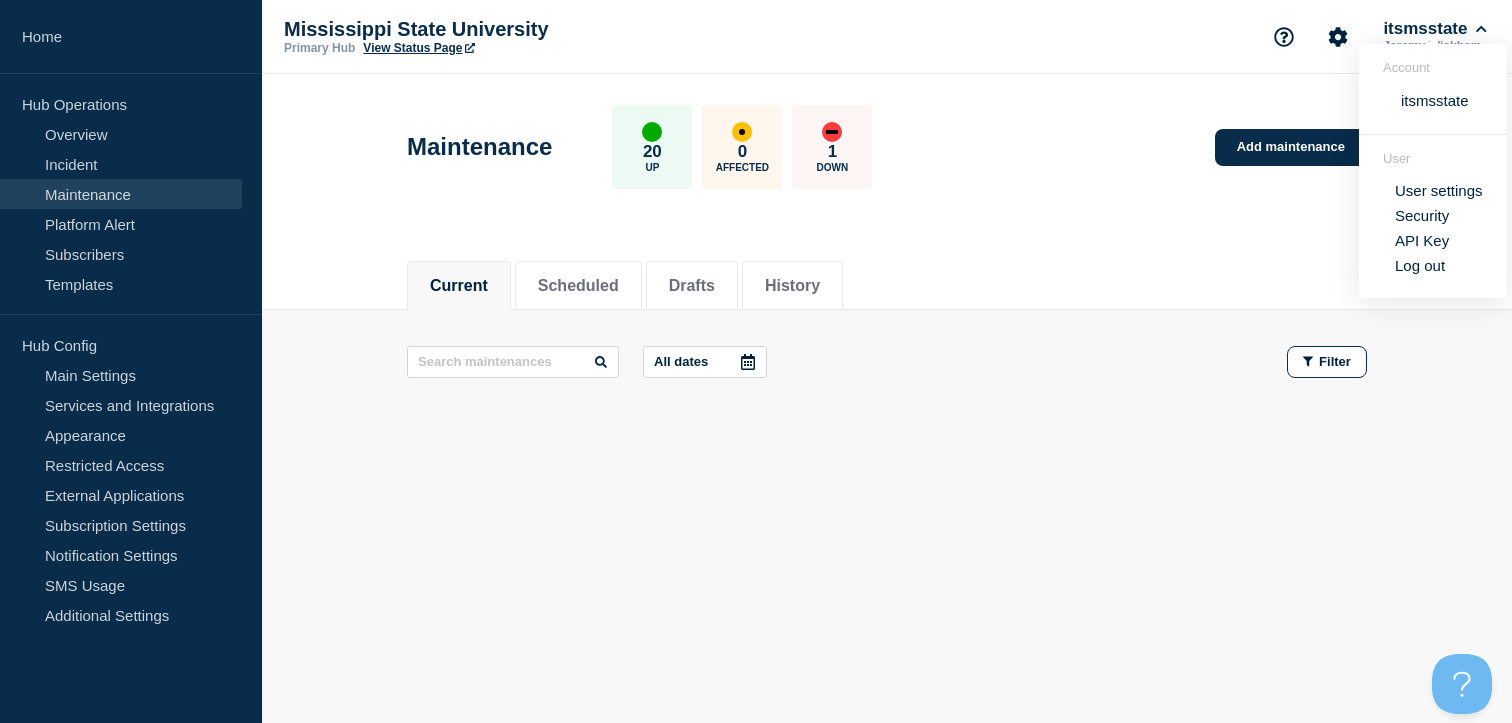 click on "All dates Filter" at bounding box center (887, 380) 